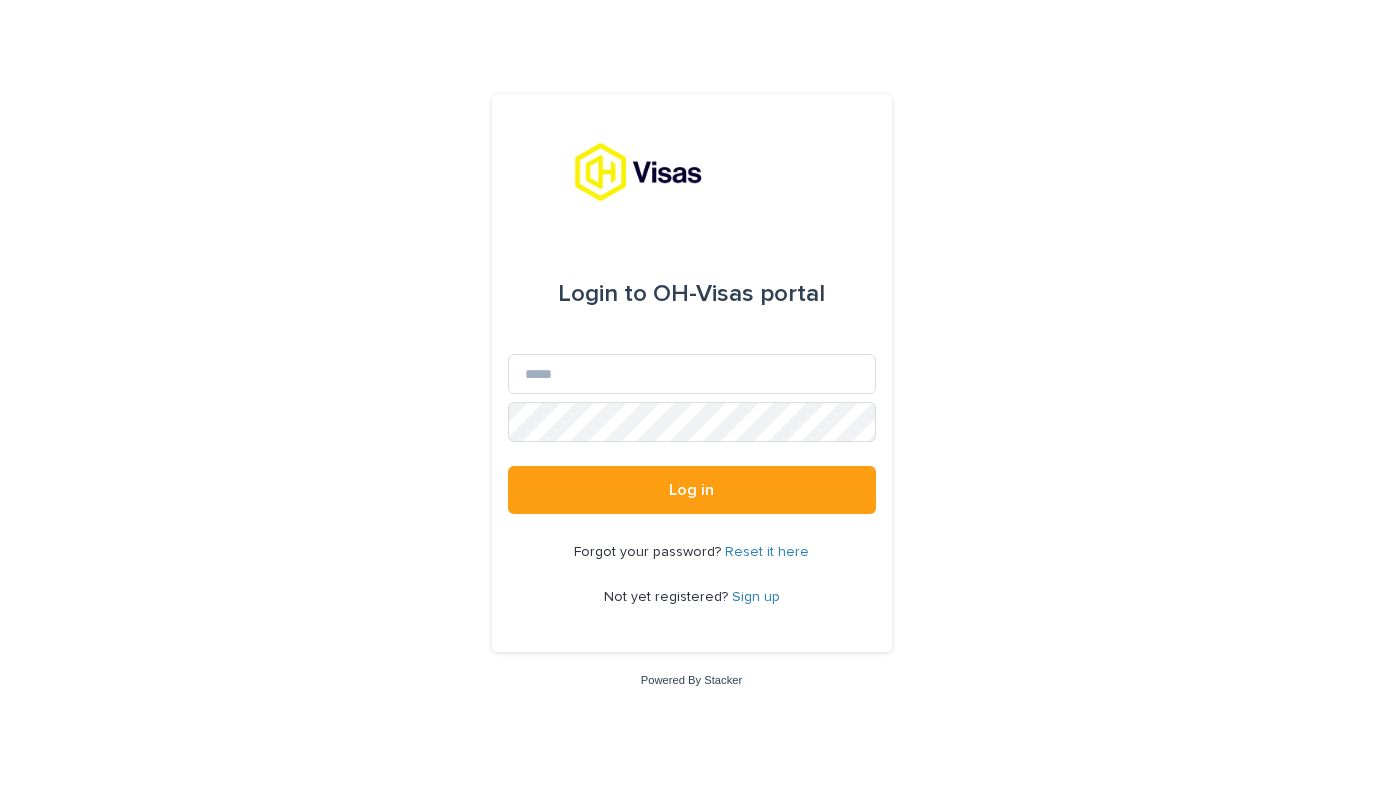 scroll, scrollTop: 0, scrollLeft: 0, axis: both 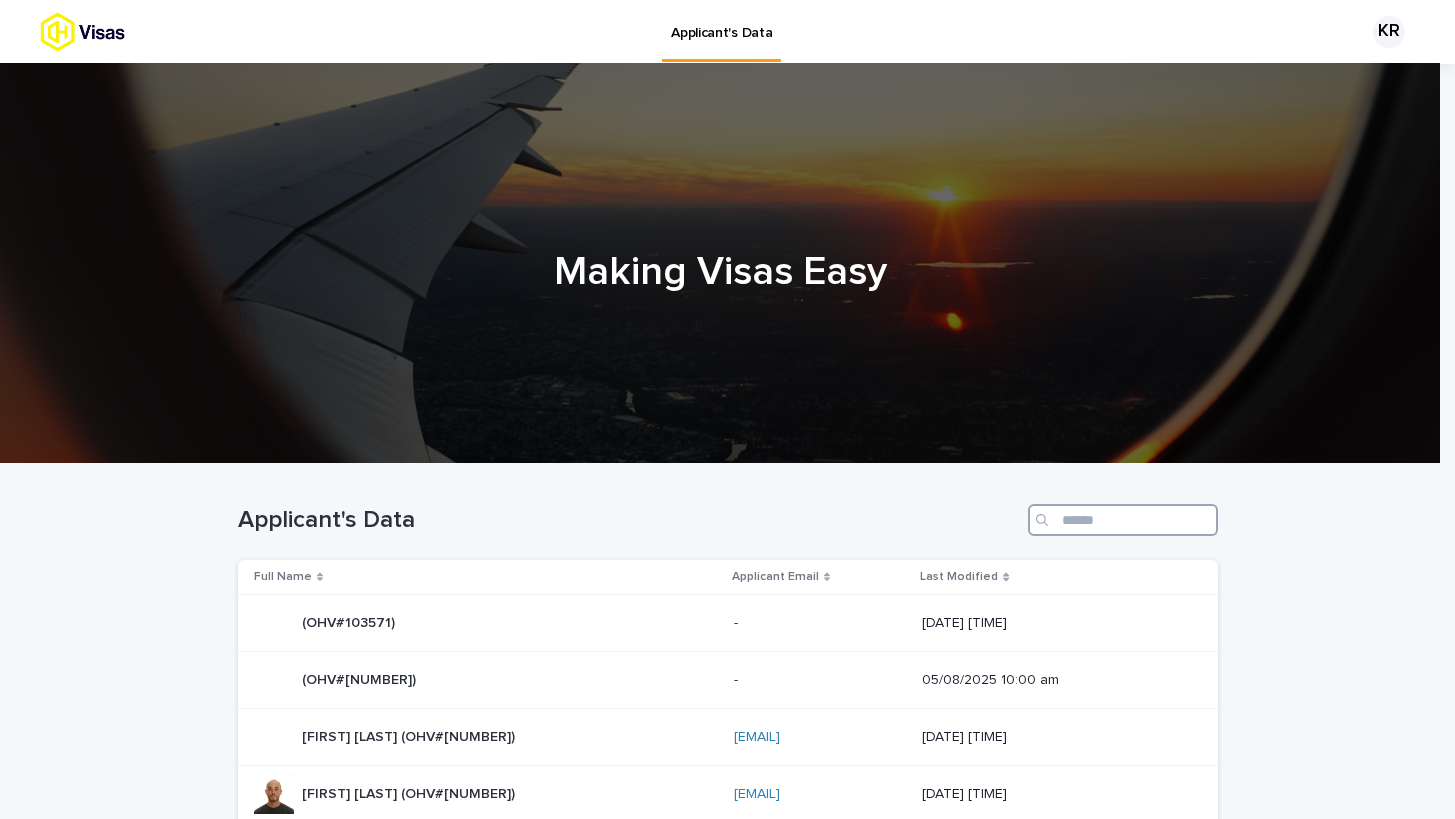 click at bounding box center (1123, 520) 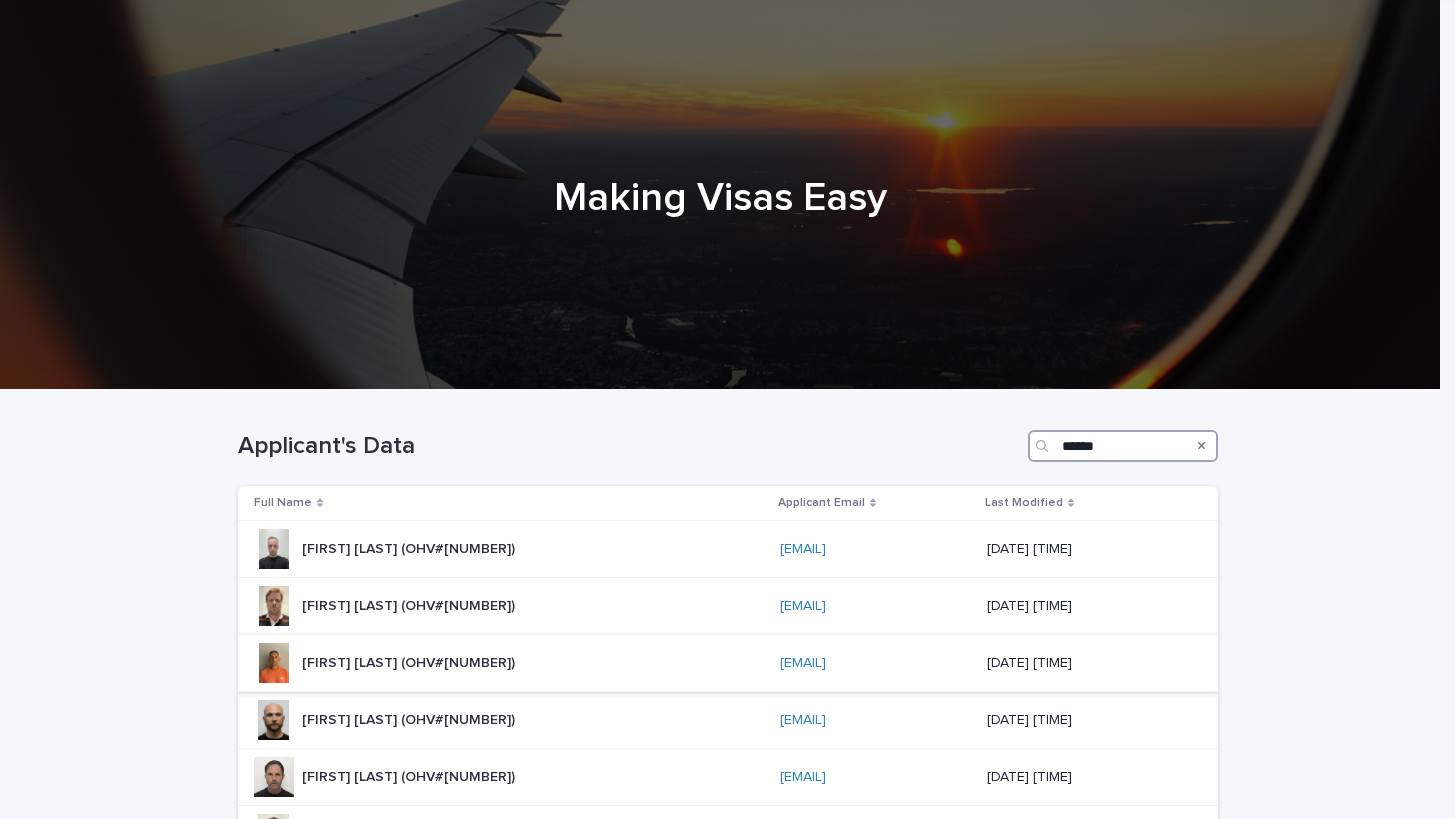 scroll, scrollTop: 386, scrollLeft: 0, axis: vertical 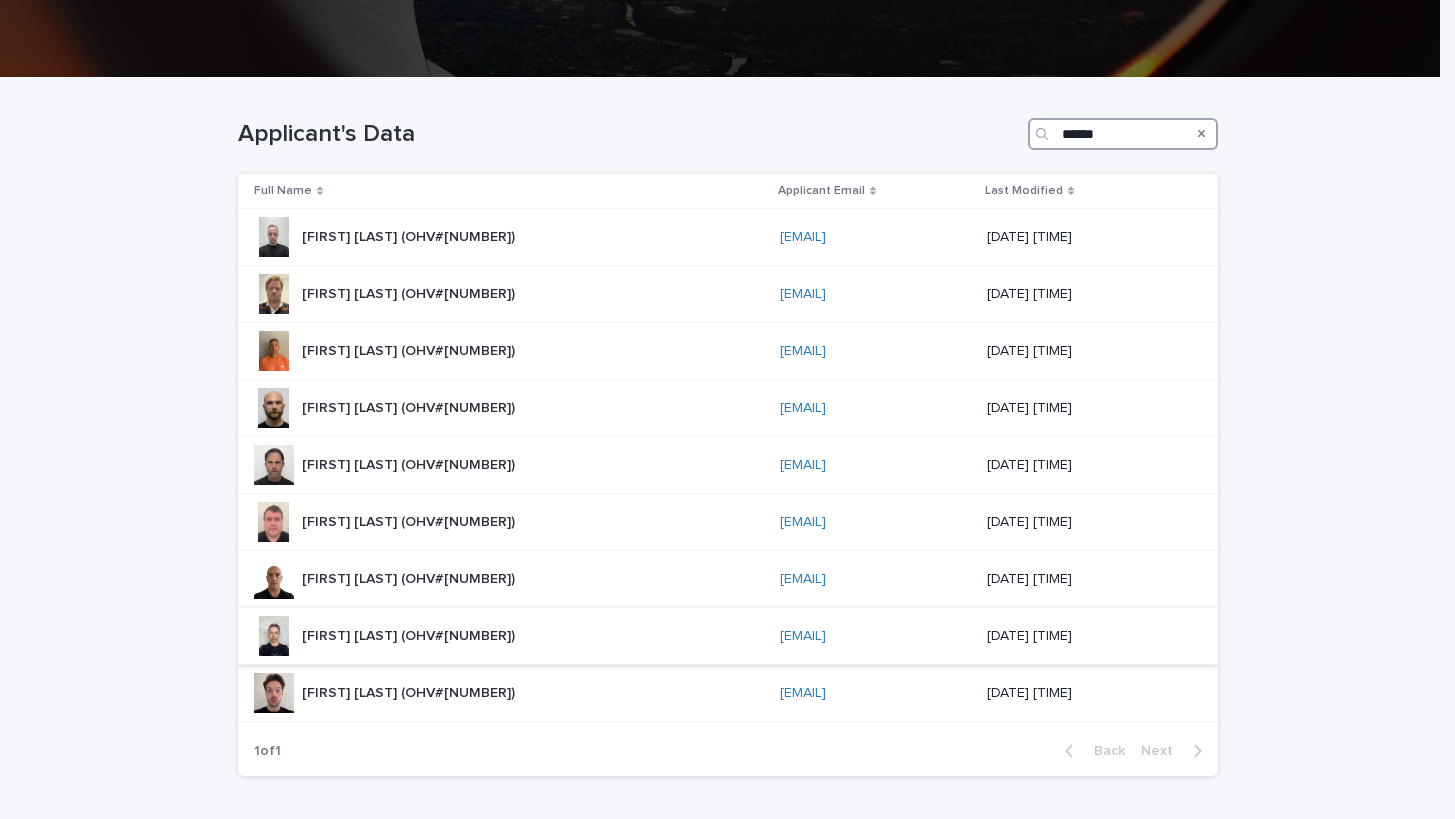 type on "******" 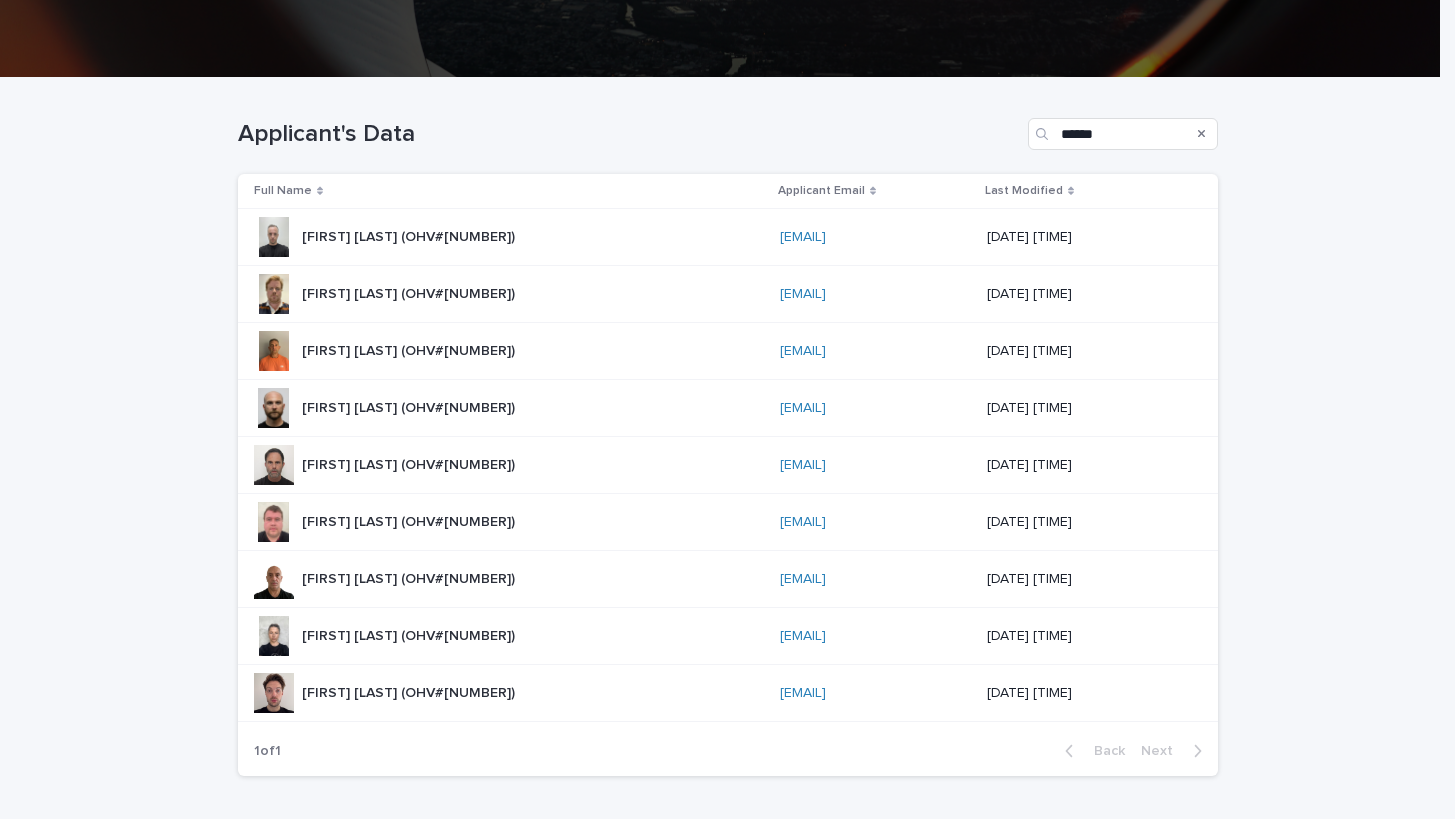 click on "[FIRST] [LAST] (OHV#[NUMBER]) [FIRST] [LAST] (OHV#[NUMBER])" at bounding box center (509, 636) 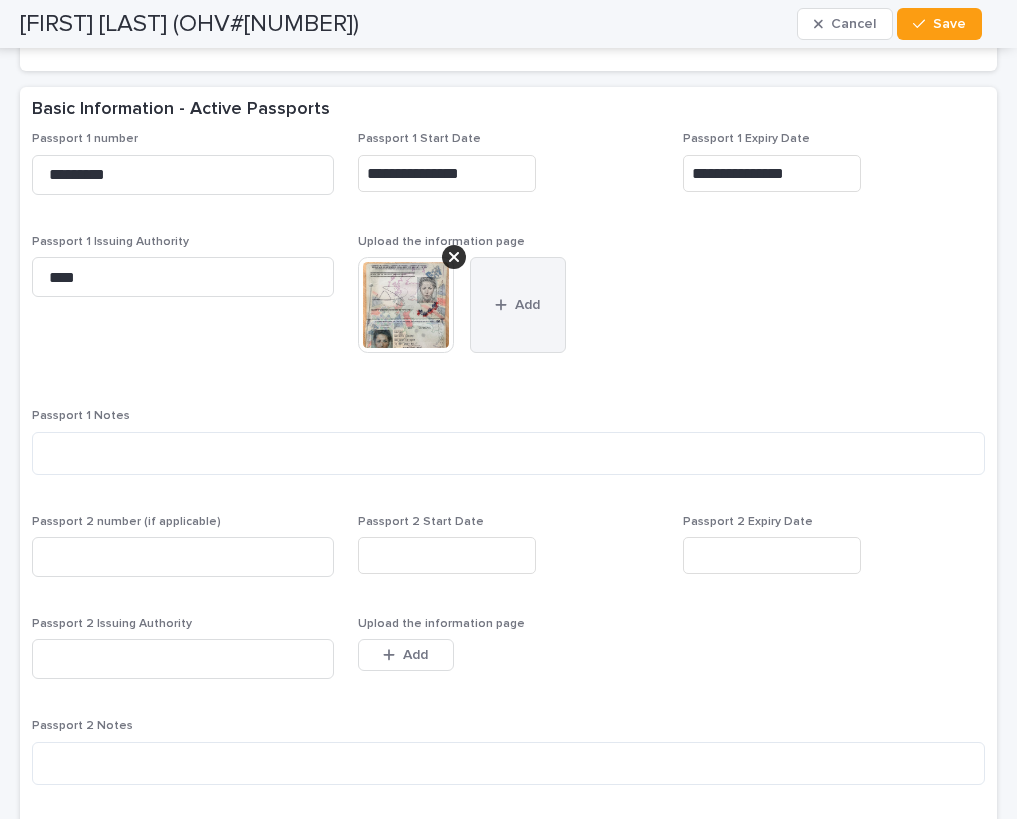 scroll, scrollTop: 1665, scrollLeft: 0, axis: vertical 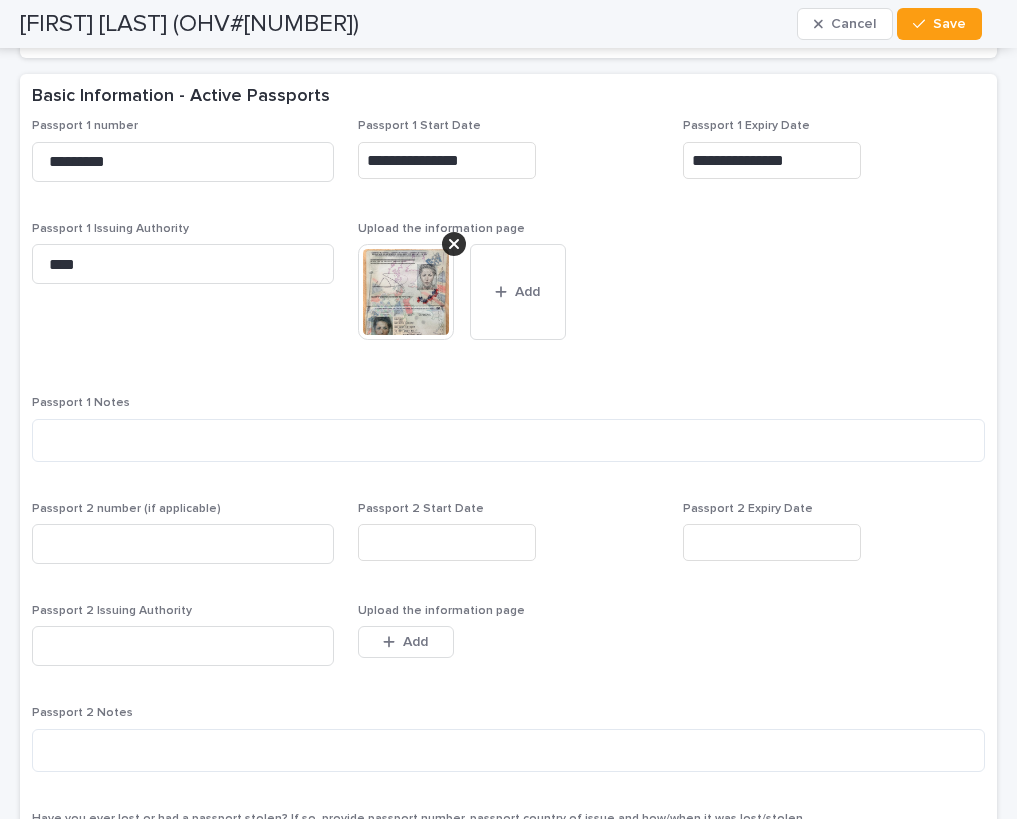 click at bounding box center [406, 292] 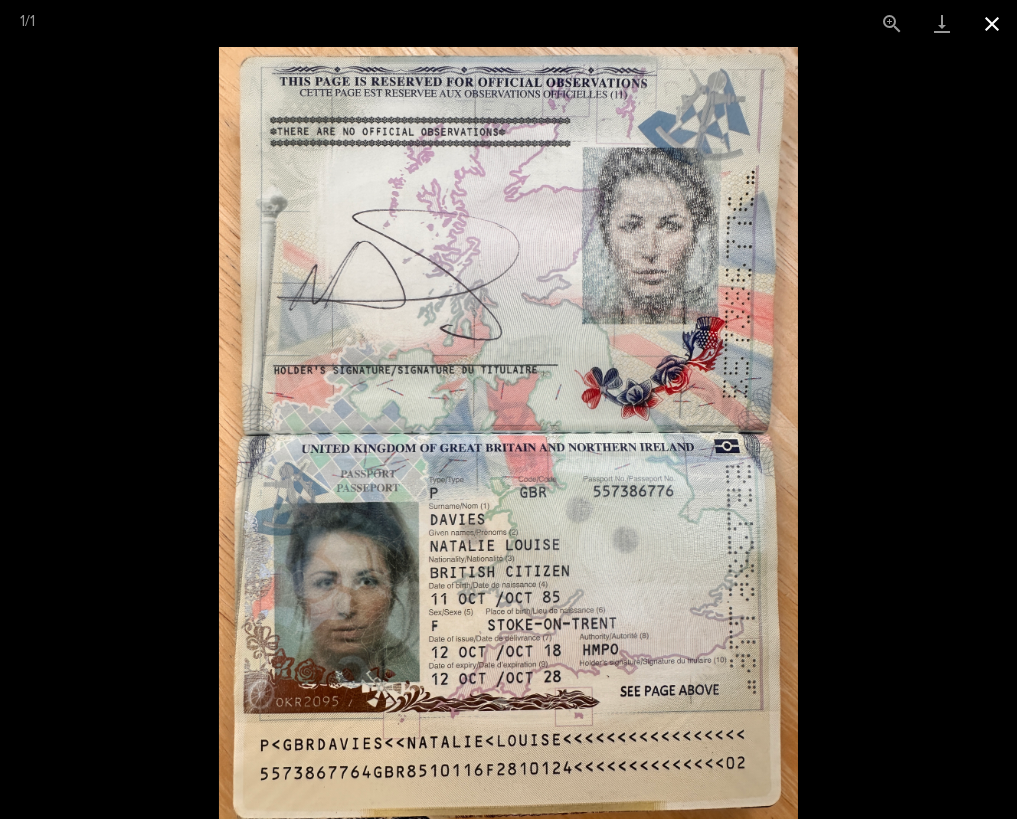 click at bounding box center [992, 23] 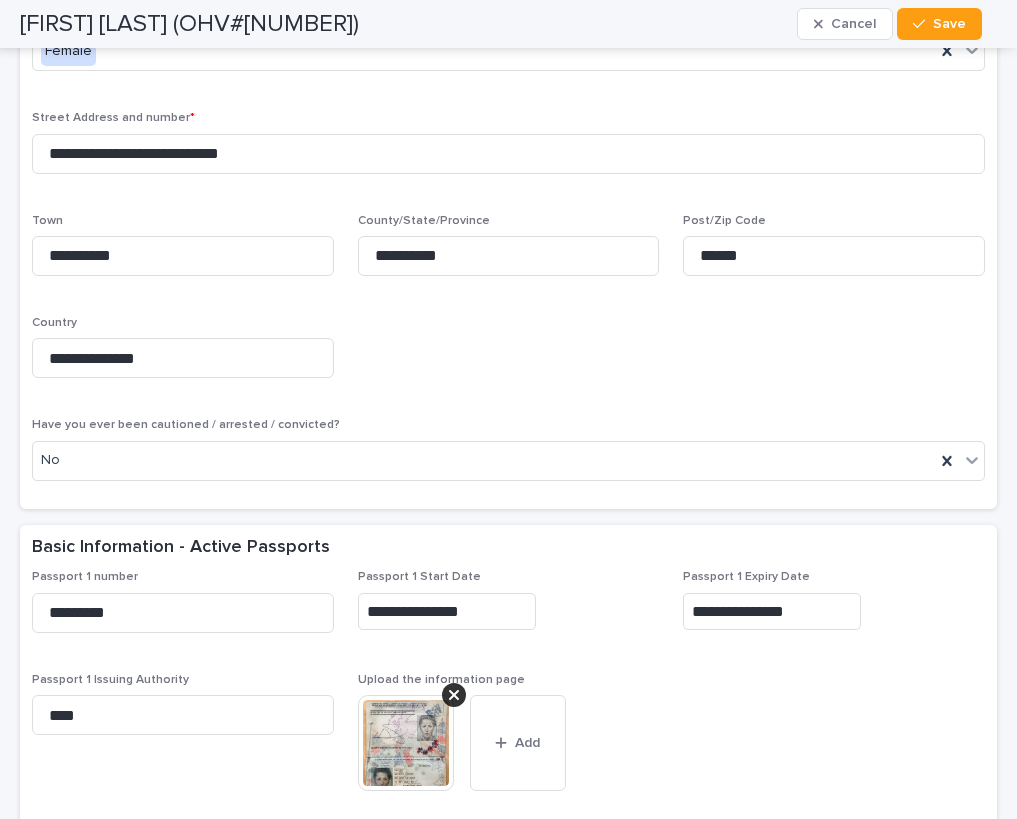 scroll, scrollTop: 0, scrollLeft: 0, axis: both 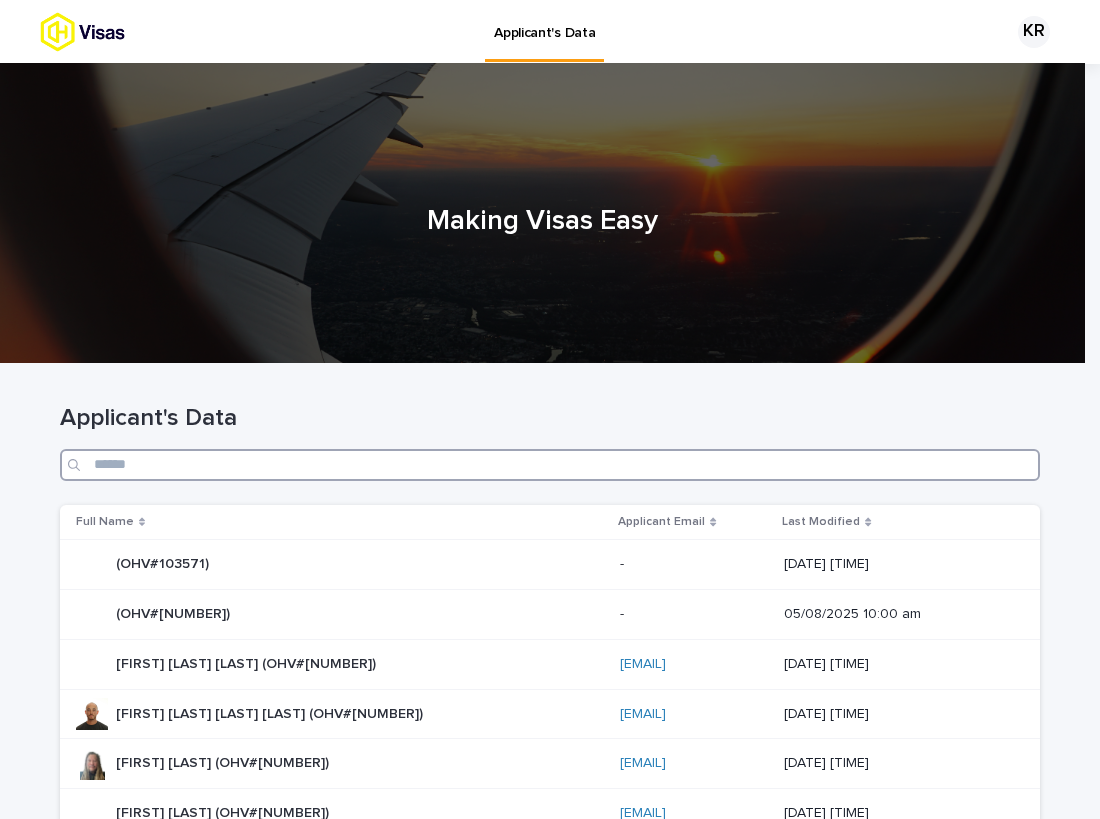 click at bounding box center [550, 465] 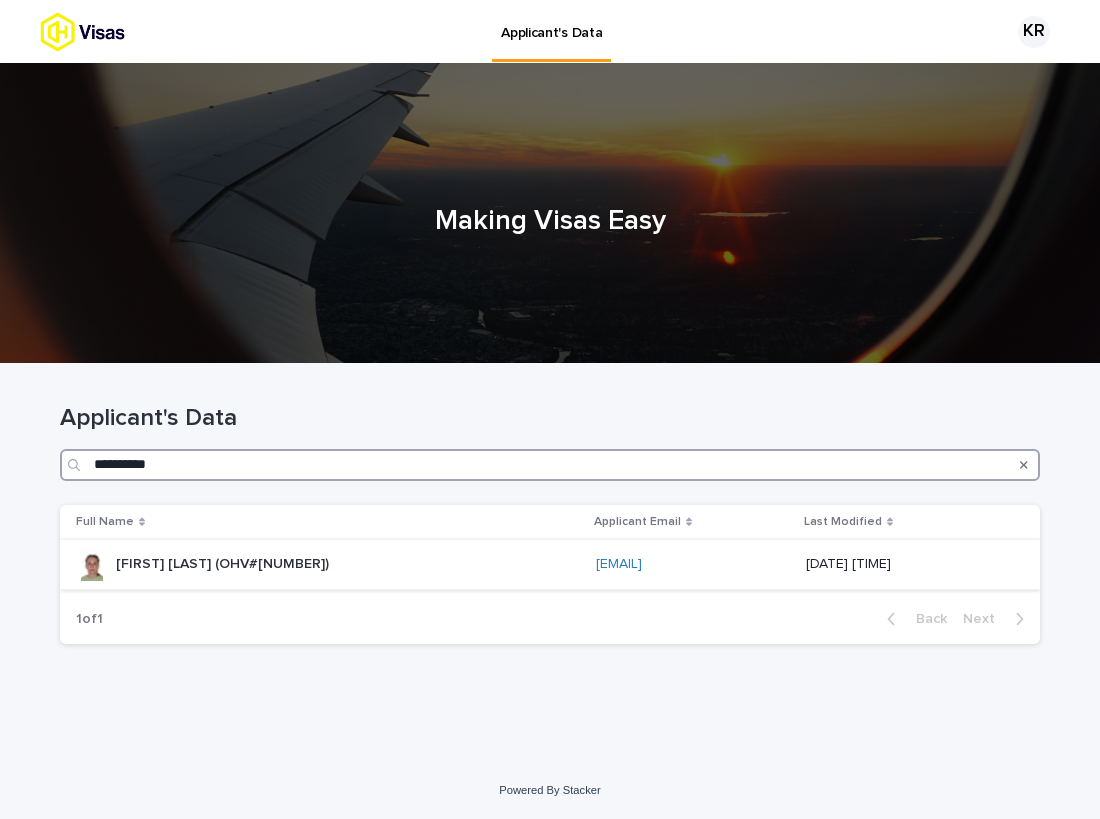 type on "**********" 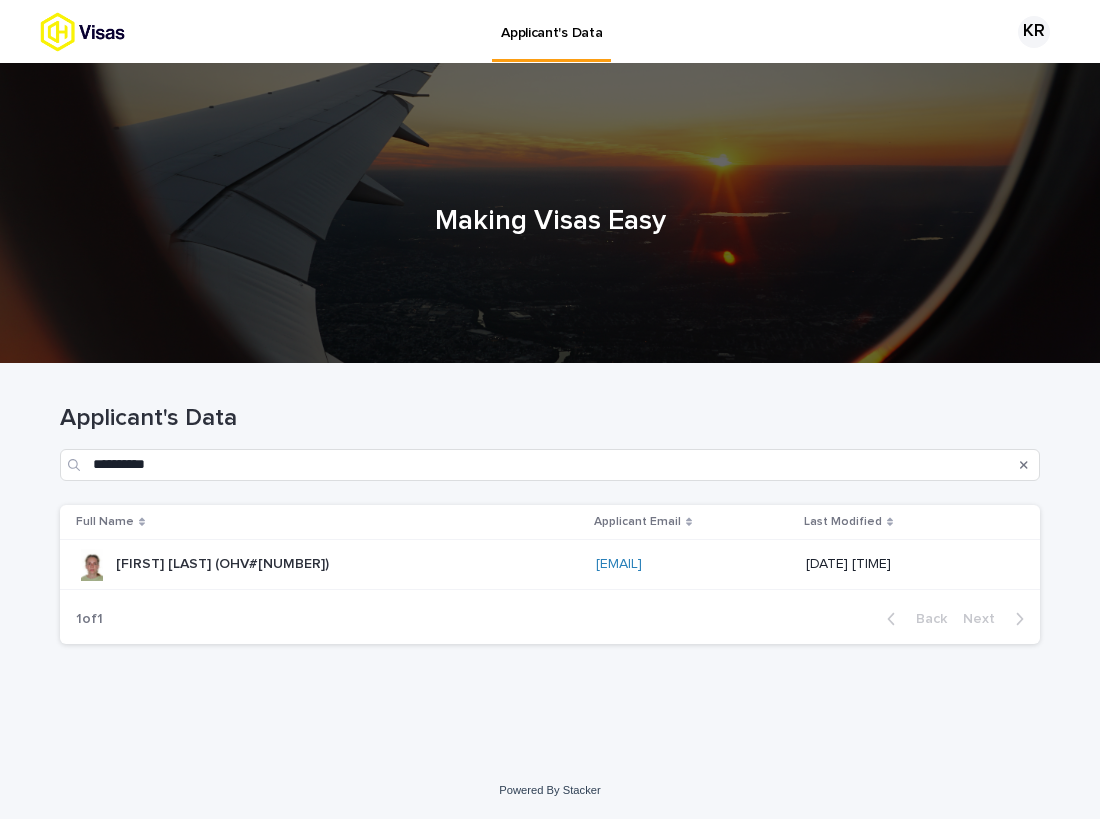 click on "Belinda Catherine Best (OHV#103469) Belinda Catherine Best (OHV#103469)" at bounding box center [324, 565] 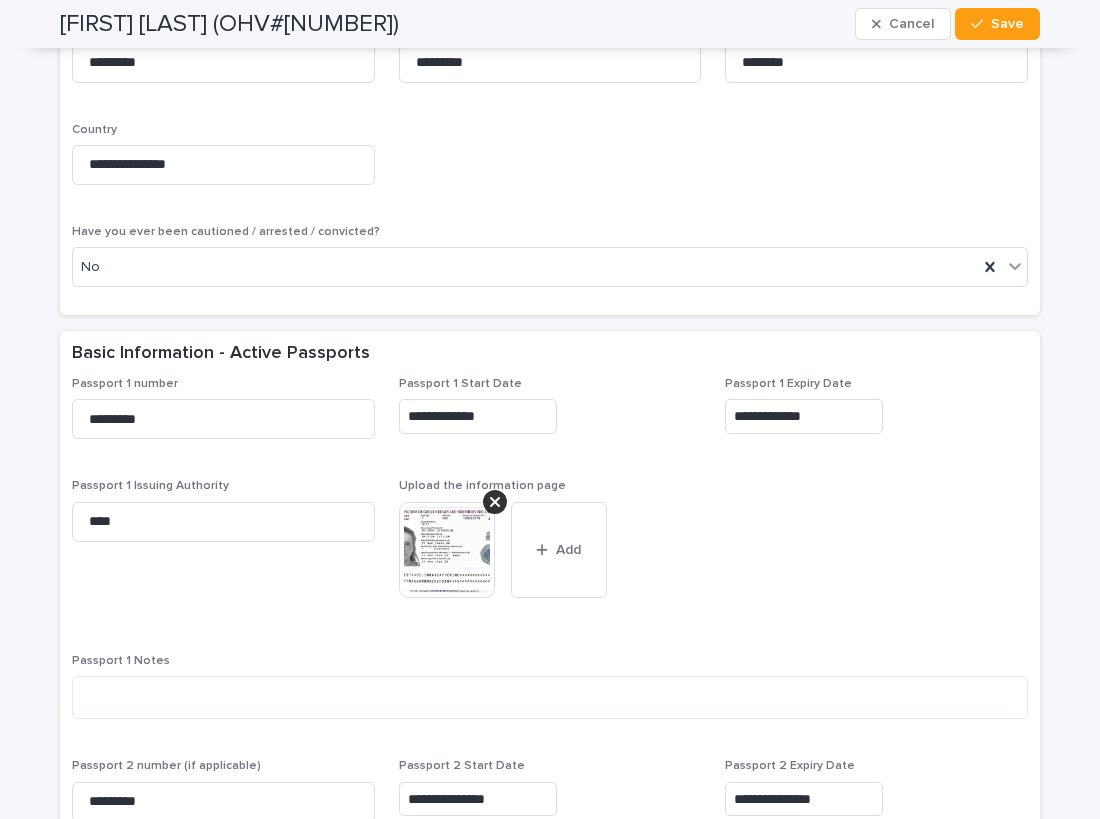 scroll, scrollTop: 1321, scrollLeft: 0, axis: vertical 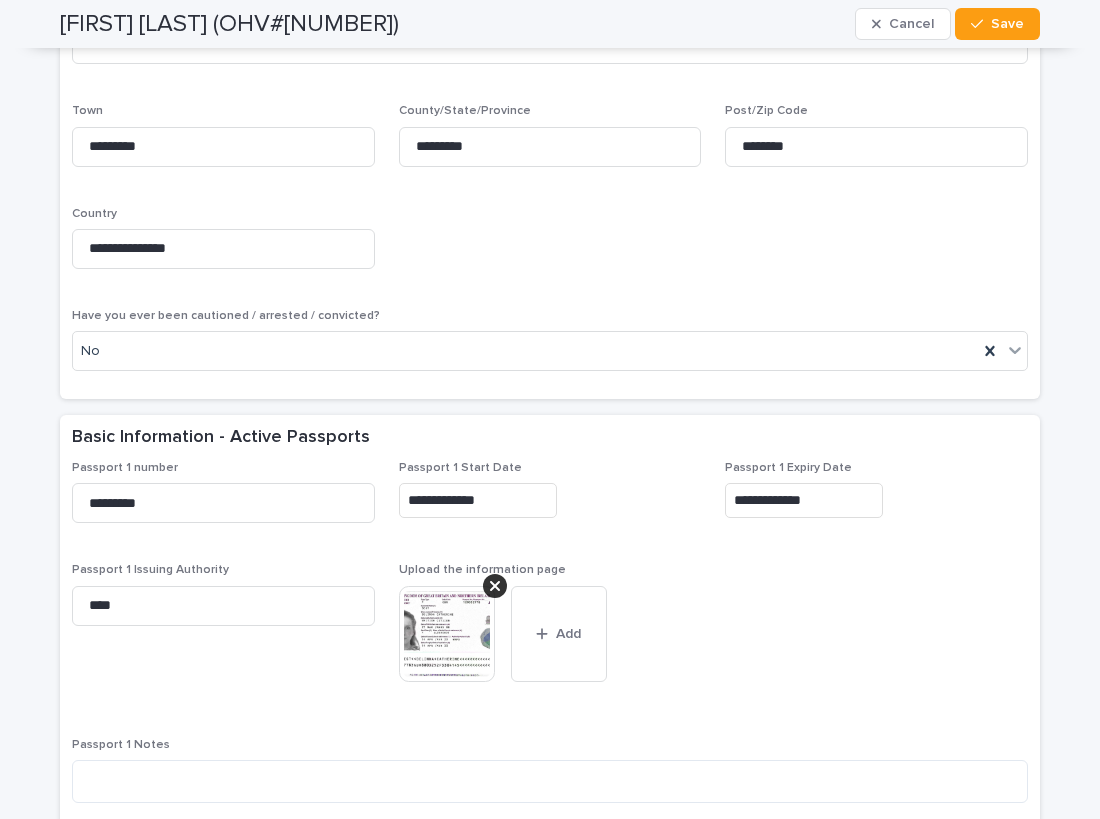 click at bounding box center (447, 634) 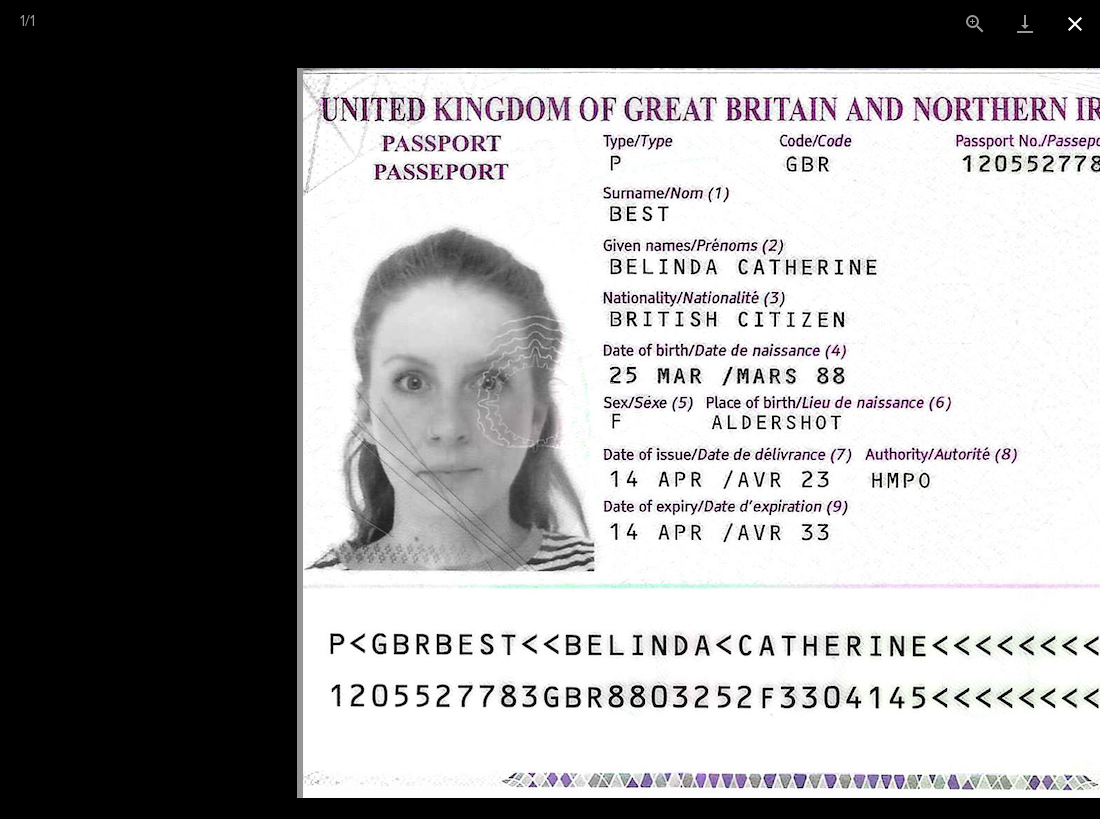 click at bounding box center (1075, 23) 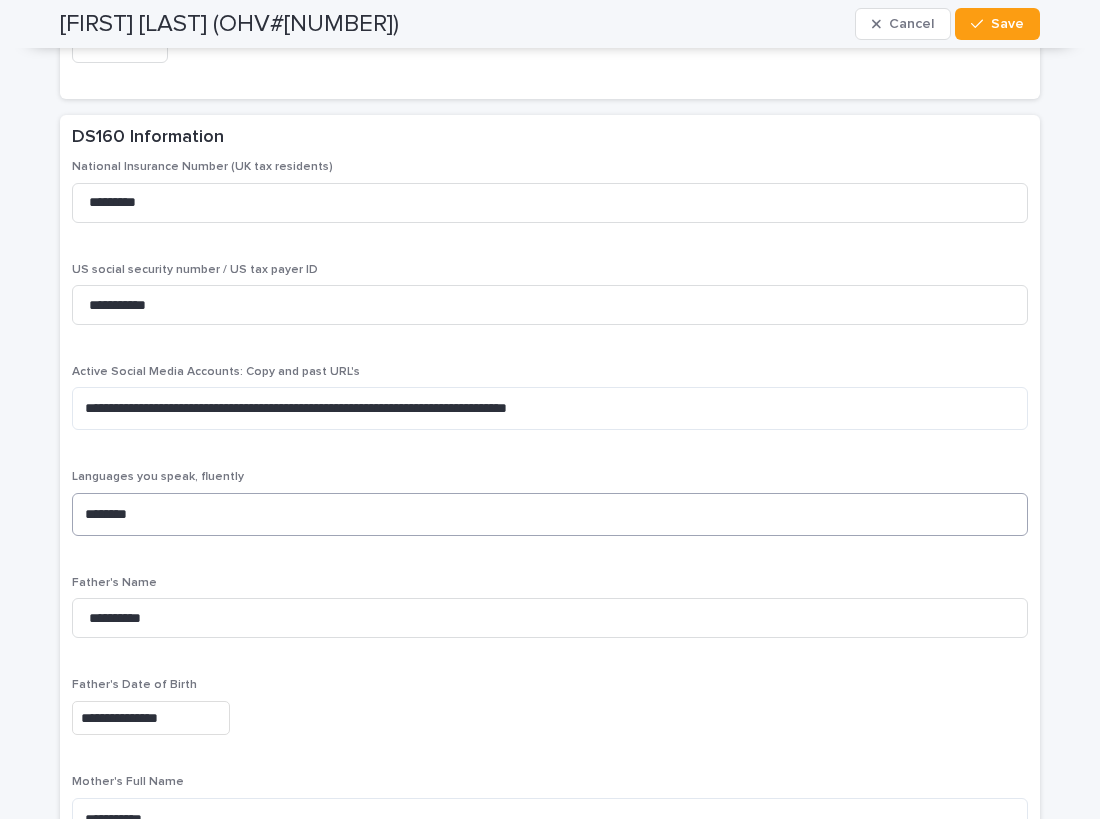 scroll, scrollTop: 3851, scrollLeft: 0, axis: vertical 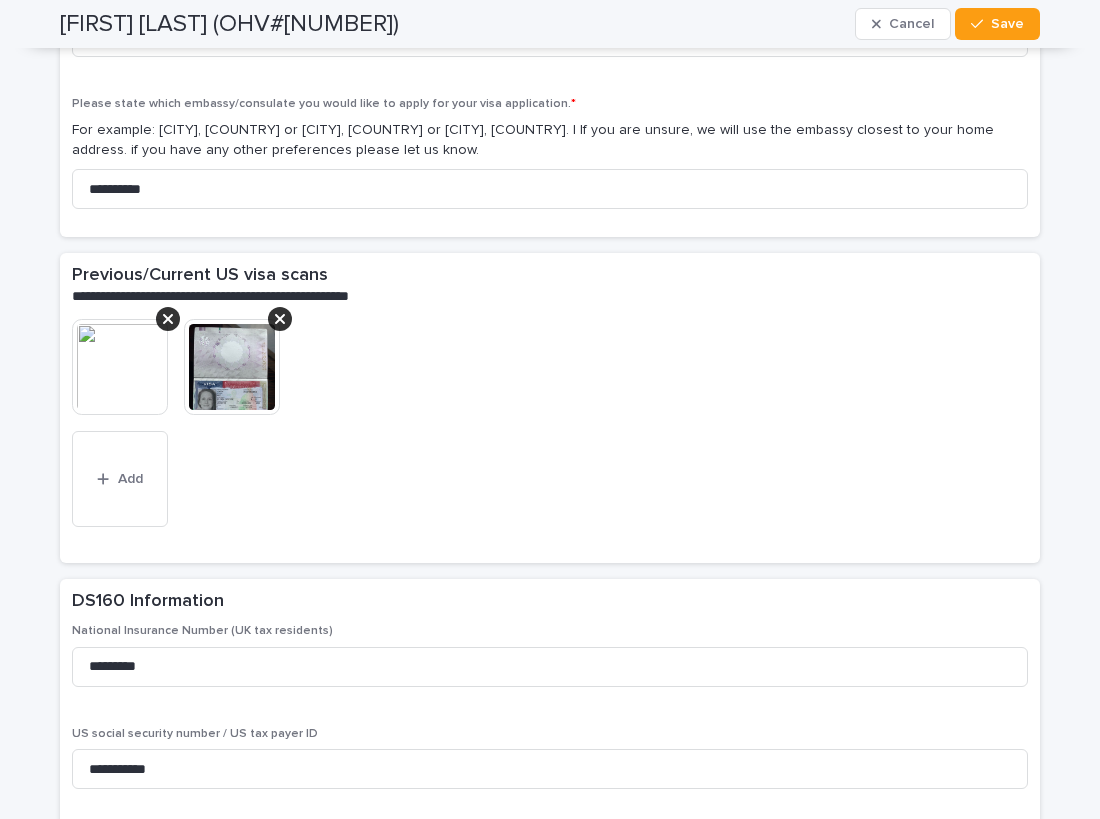 click at bounding box center [232, 367] 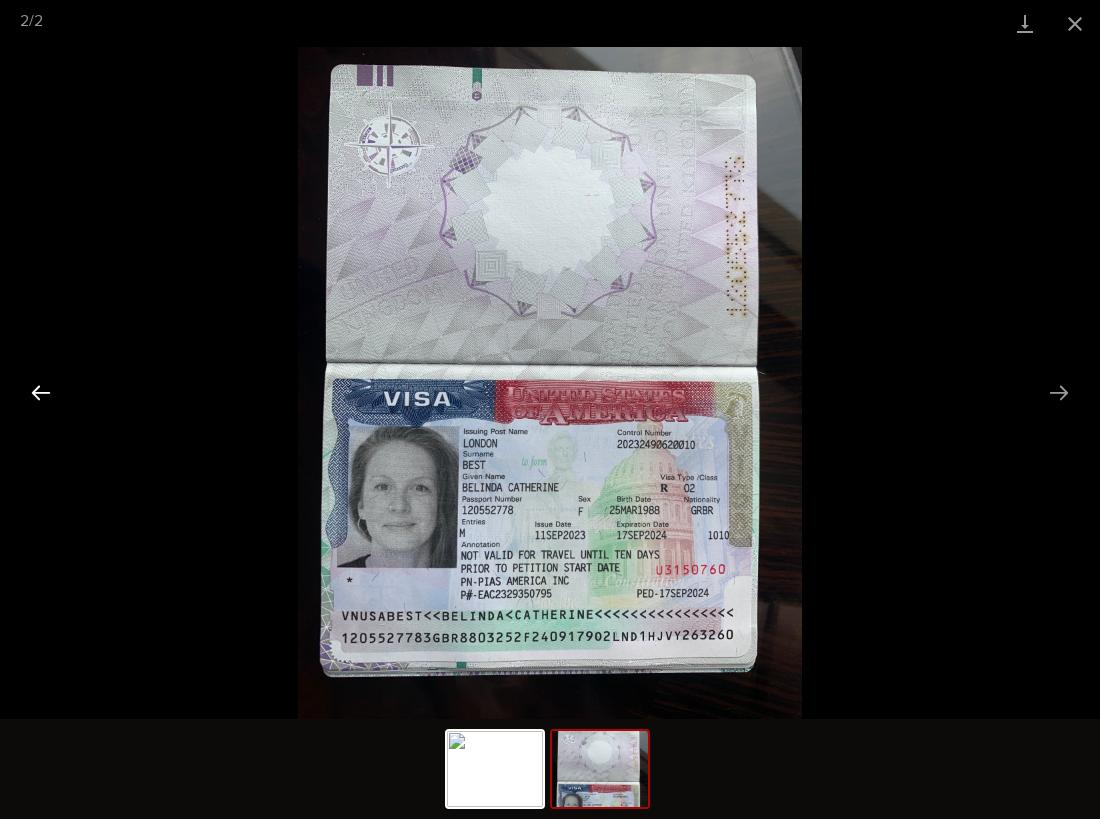 click at bounding box center [41, 392] 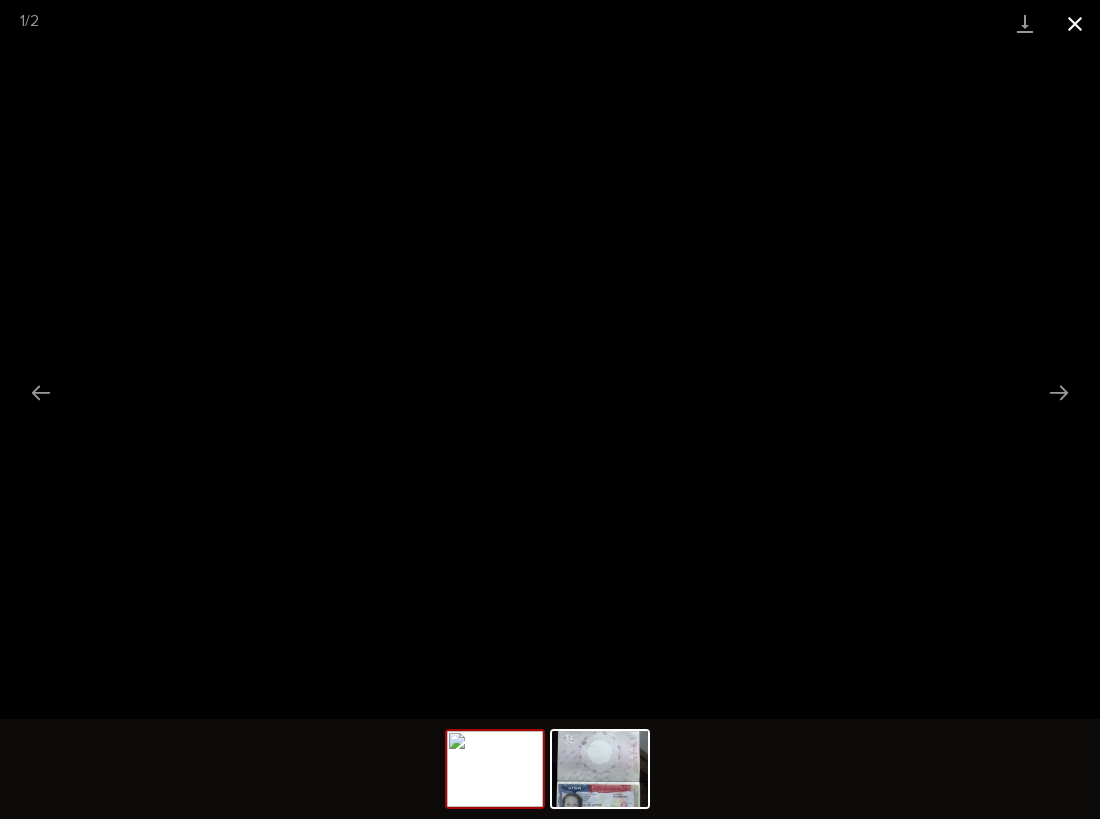 click at bounding box center [1075, 23] 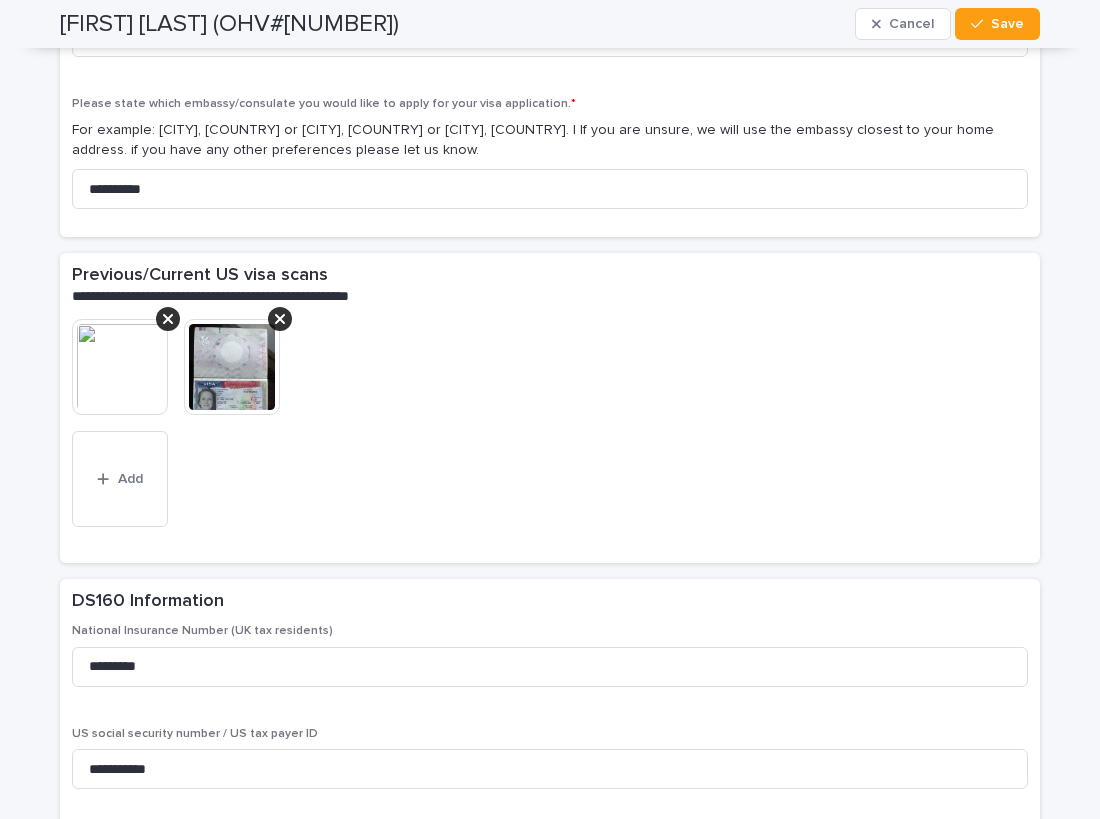 click at bounding box center (120, 367) 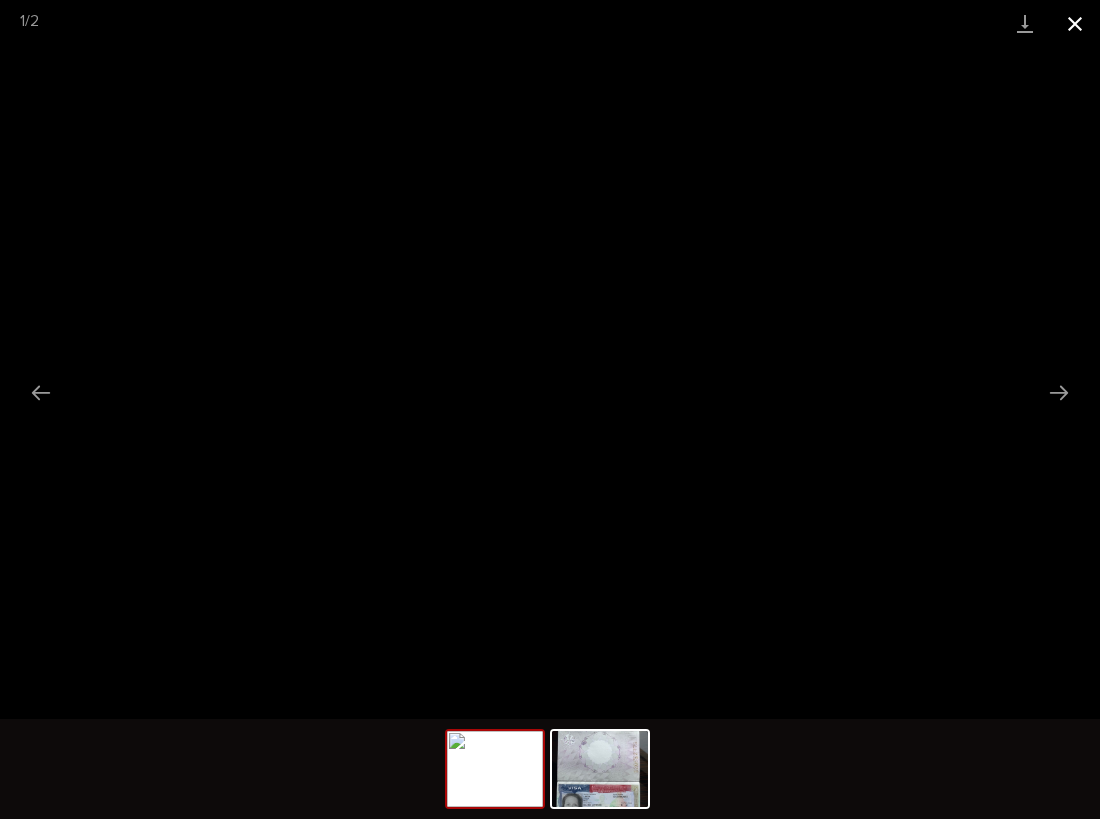 click at bounding box center [1075, 23] 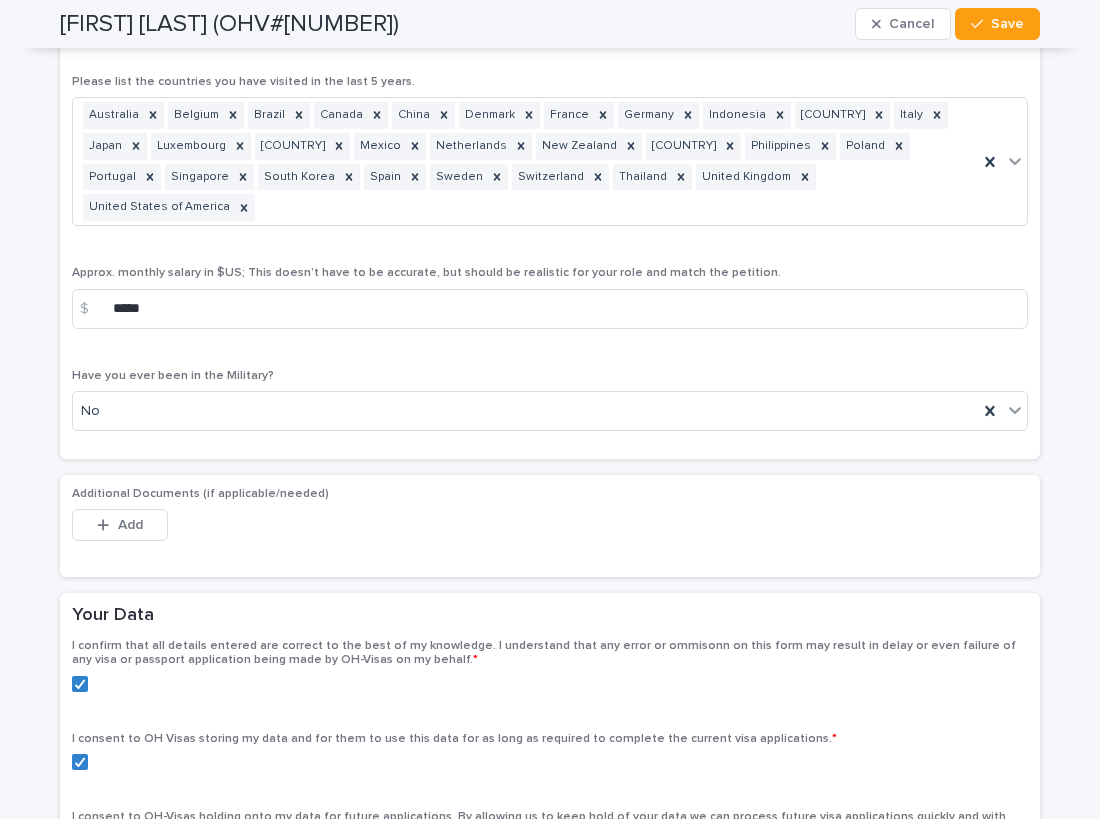 scroll, scrollTop: 7159, scrollLeft: 0, axis: vertical 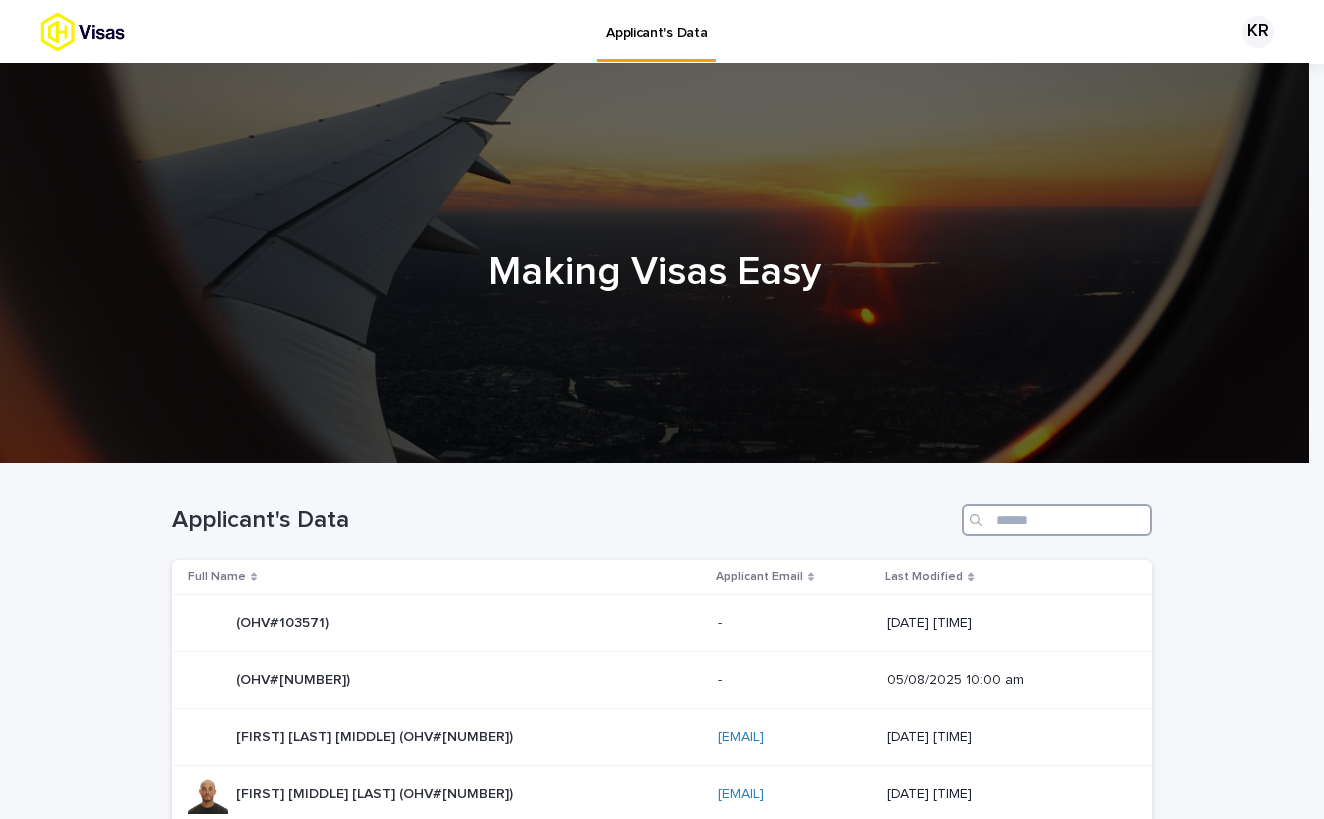 click at bounding box center (1057, 520) 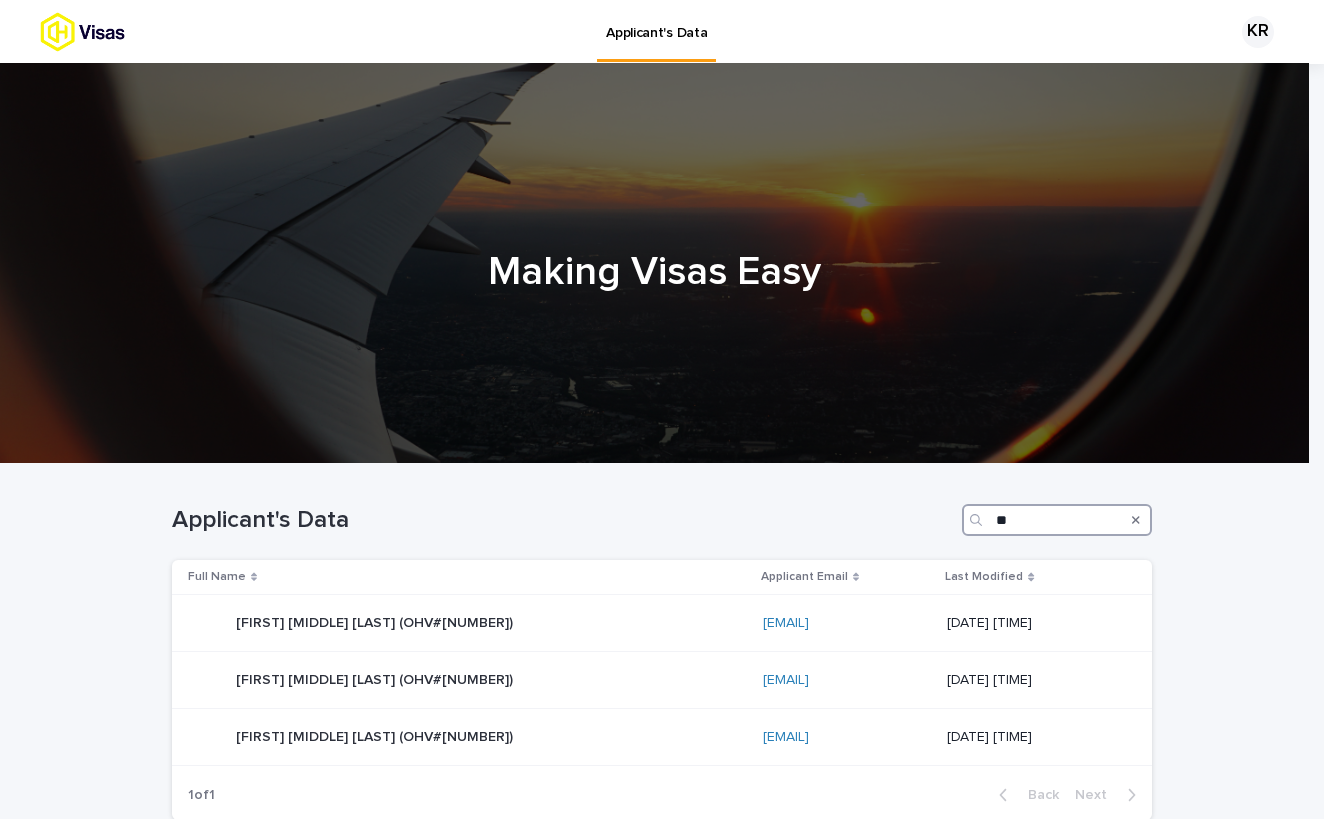 type on "*" 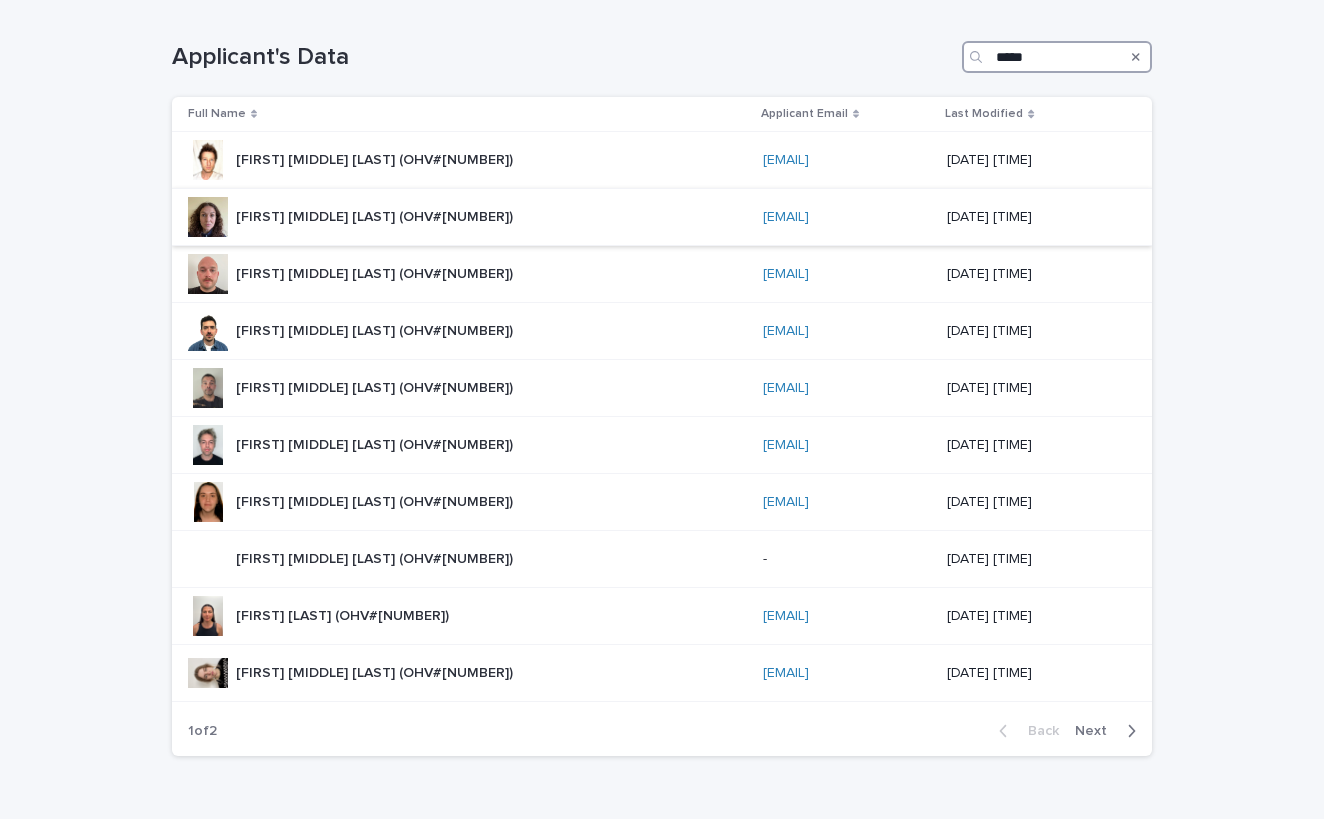 scroll, scrollTop: 482, scrollLeft: 0, axis: vertical 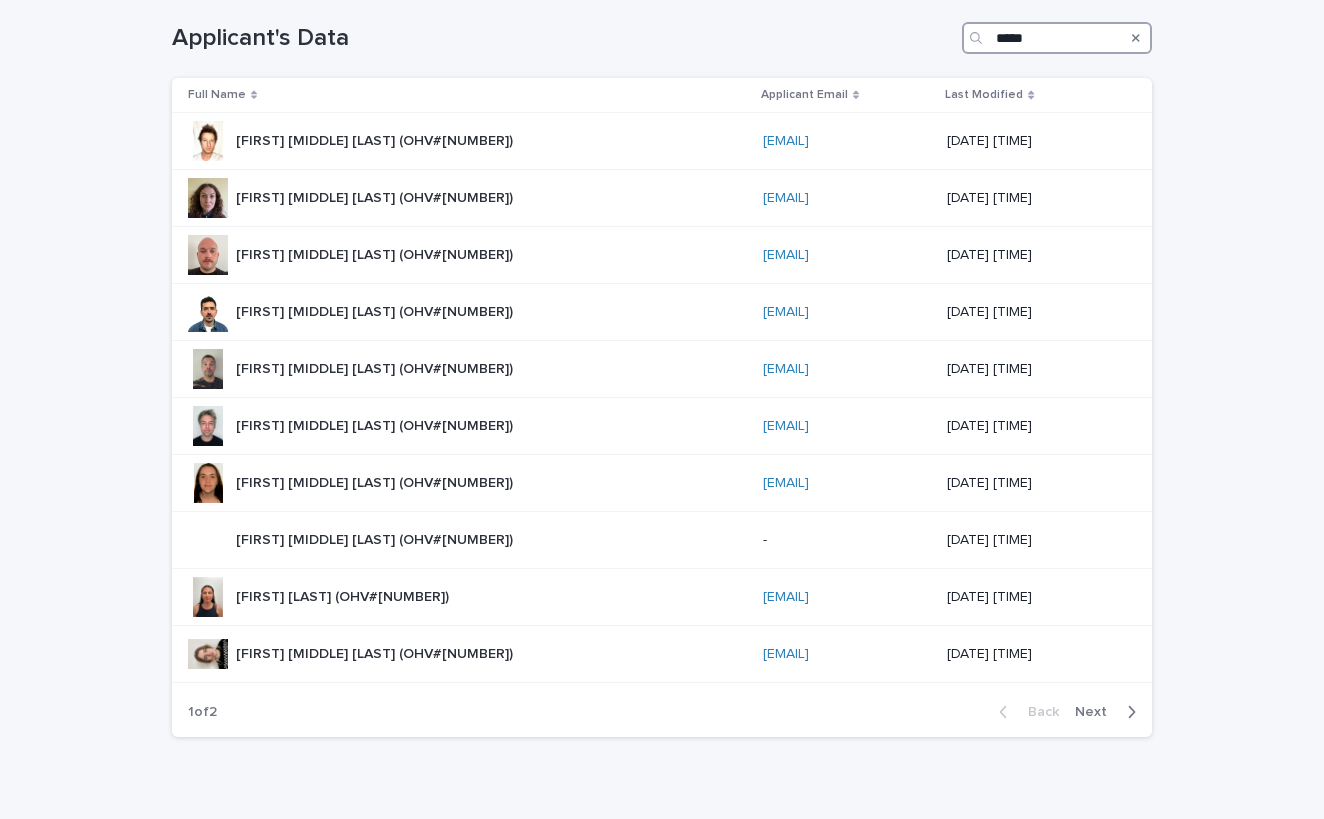 type on "*****" 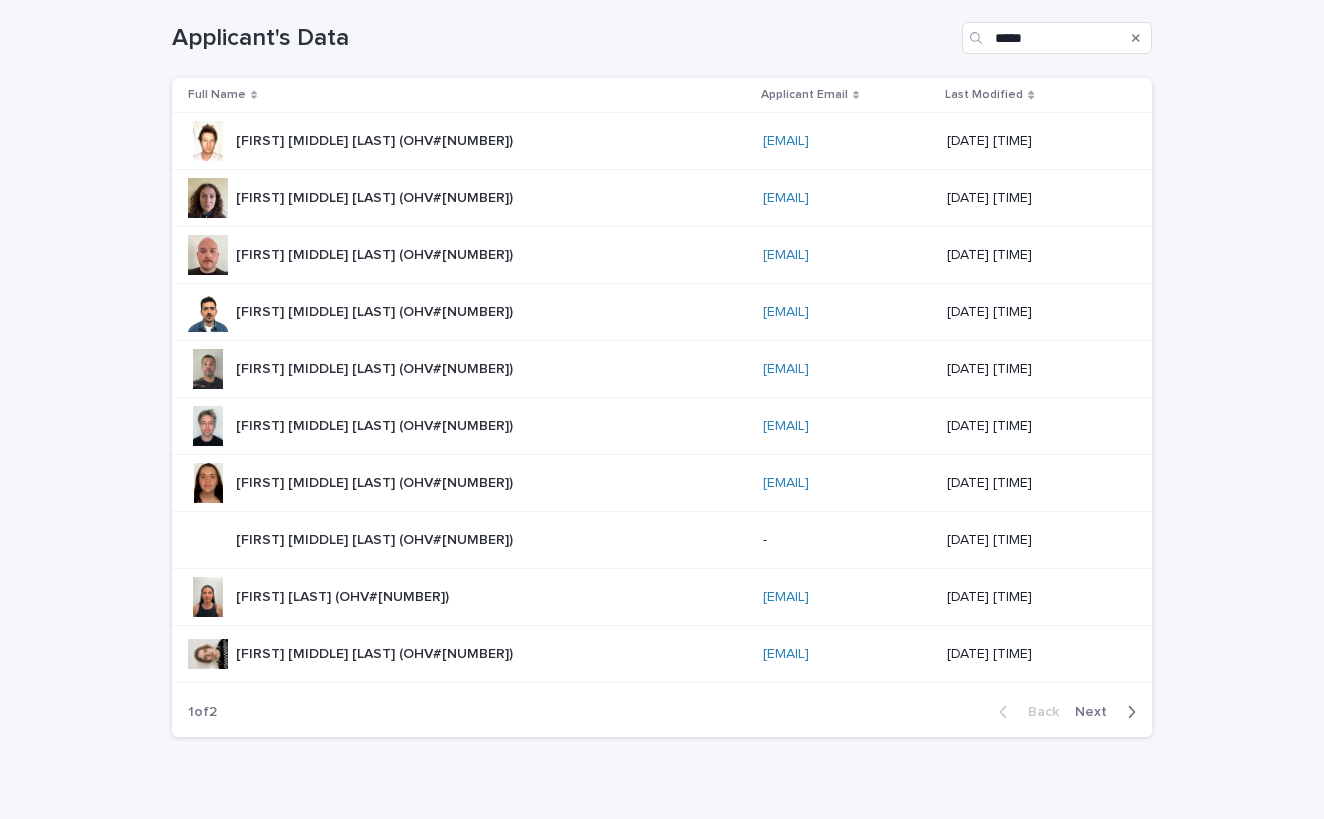 click on "Next" at bounding box center [1097, 712] 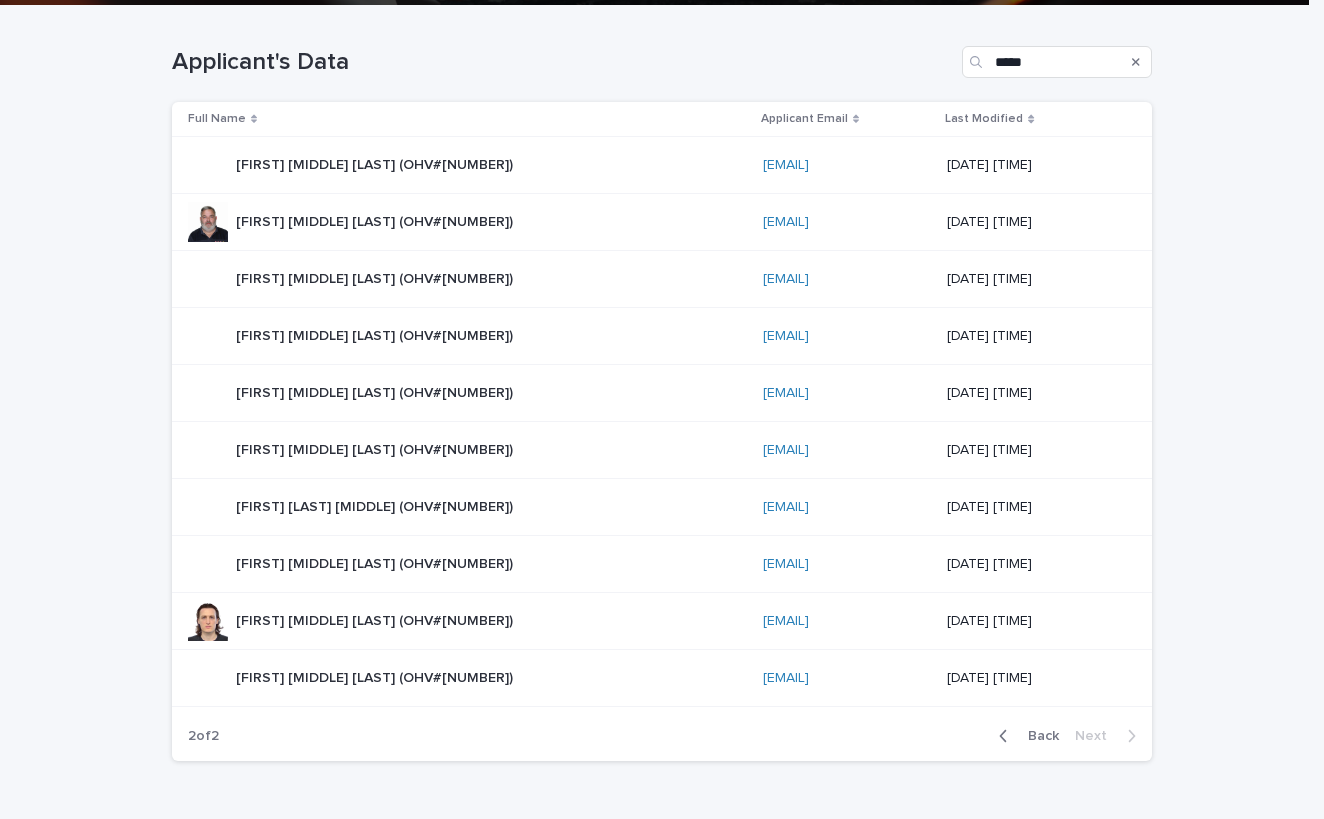 scroll, scrollTop: 457, scrollLeft: 0, axis: vertical 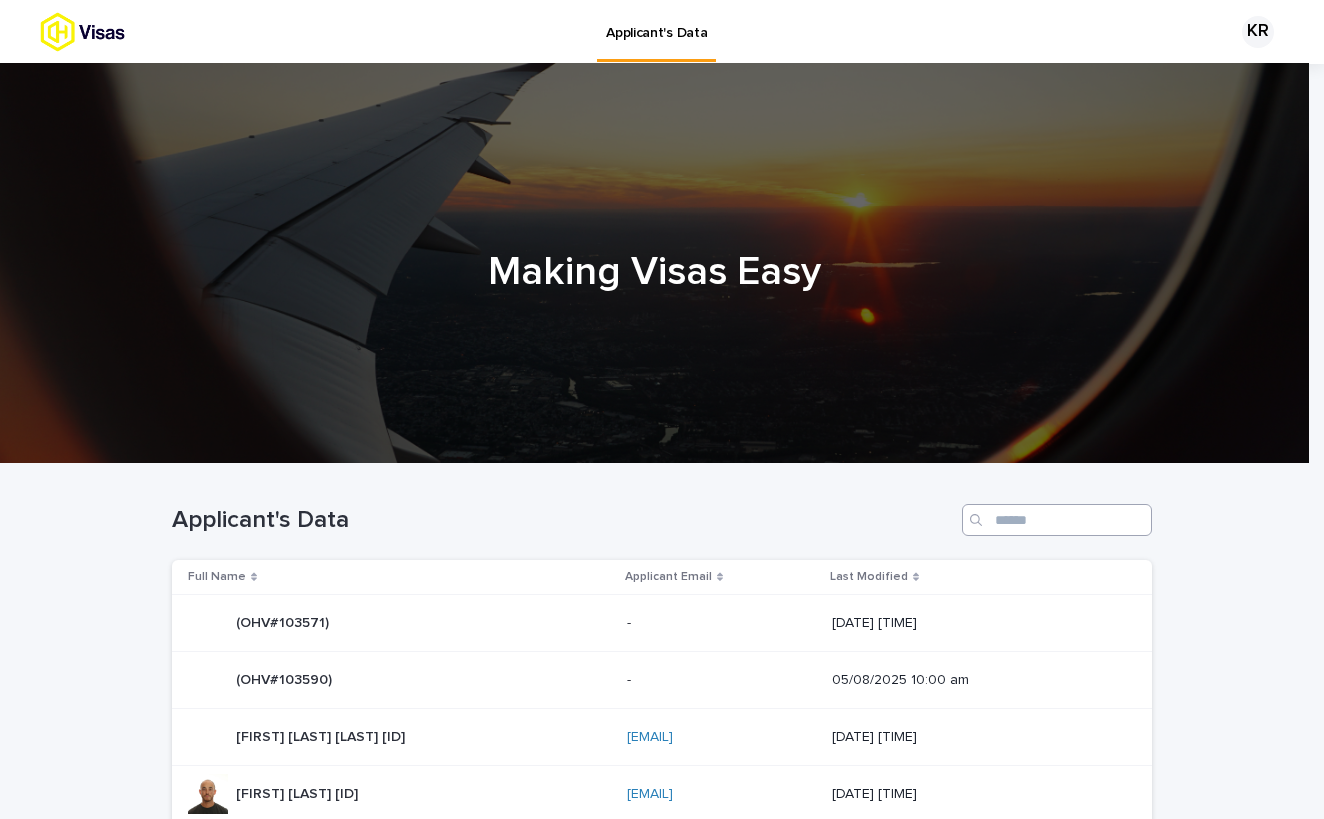 click on "Applicant's Data" at bounding box center (662, 512) 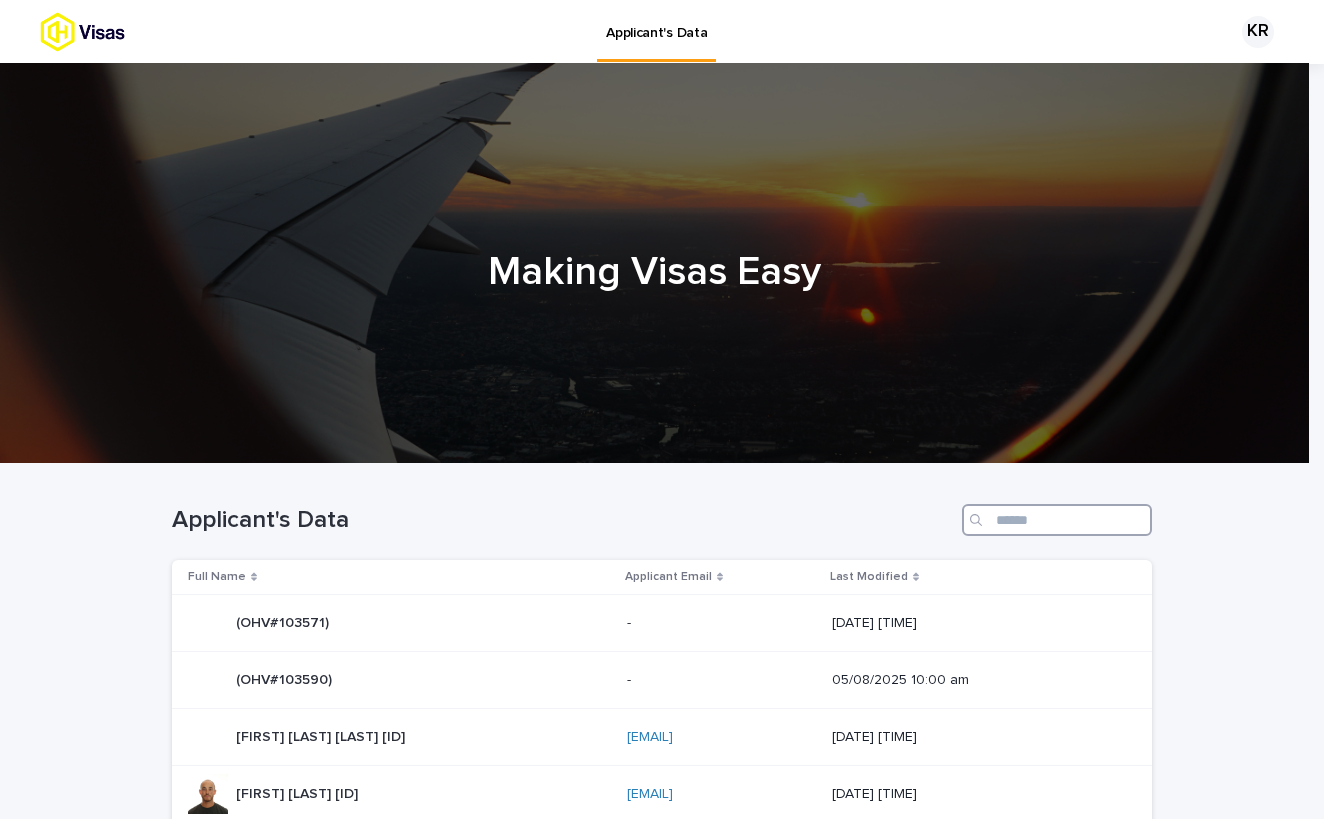 click at bounding box center (1057, 520) 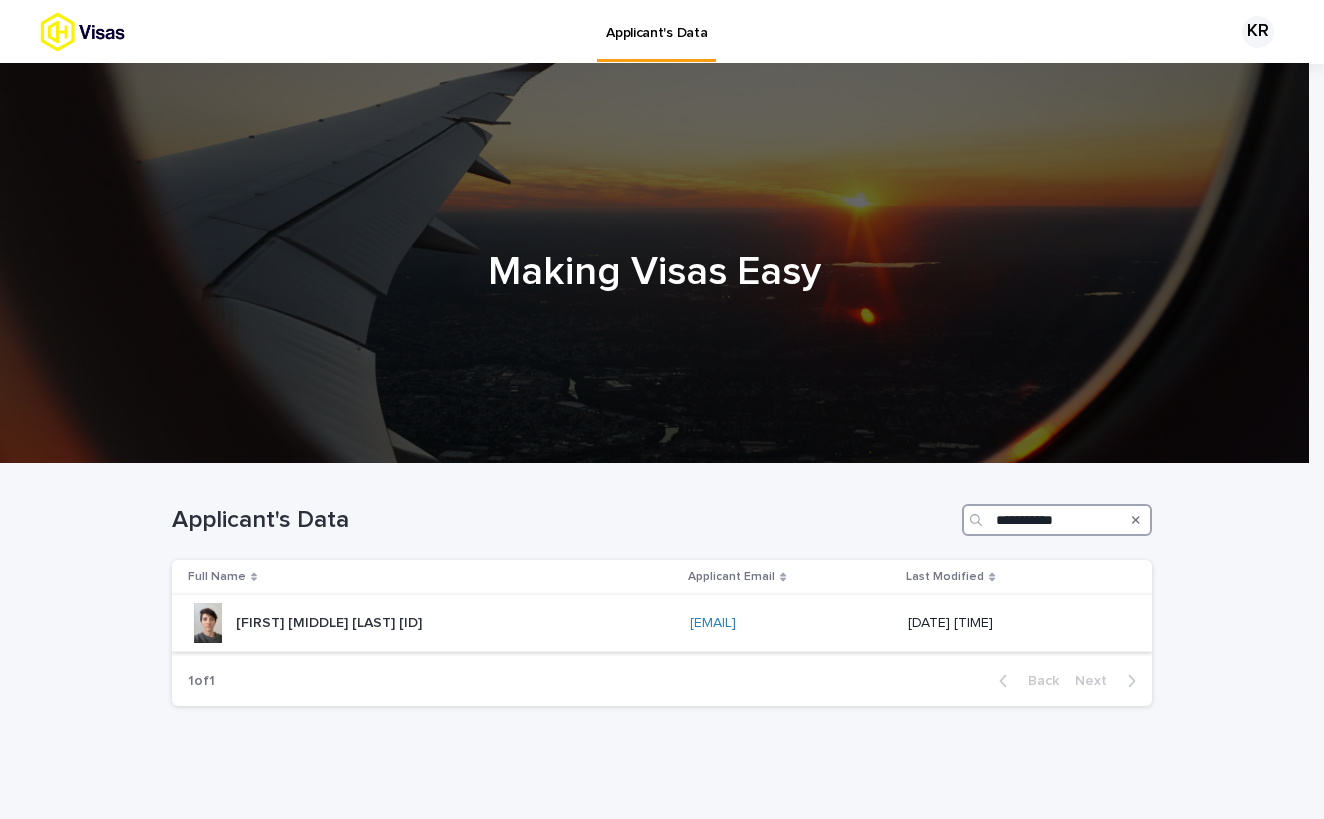 type on "**********" 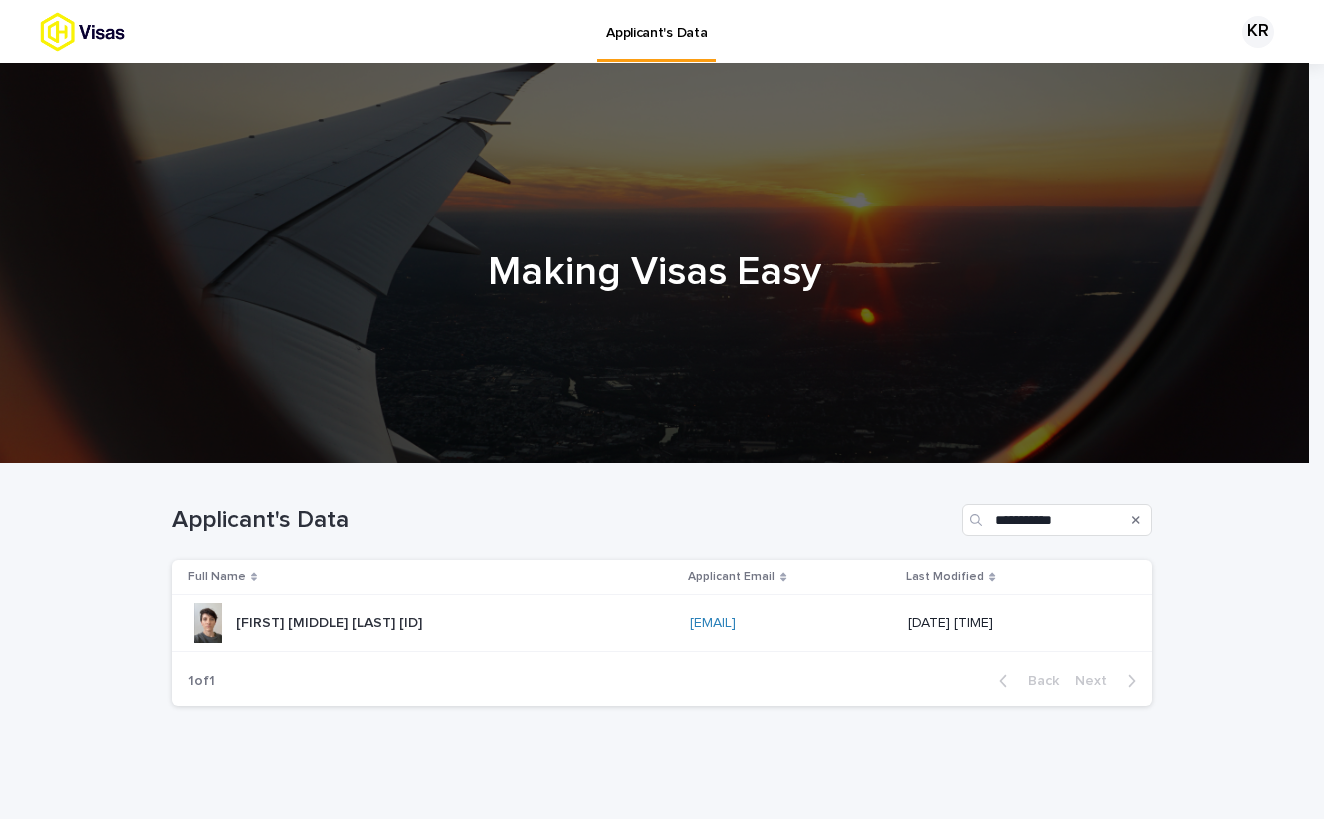 click on "Georgina Jodie Orsola Lanfranchi (OHV#10471) Georgina Jodie Orsola Lanfranchi (OHV#10471)" at bounding box center (427, 623) 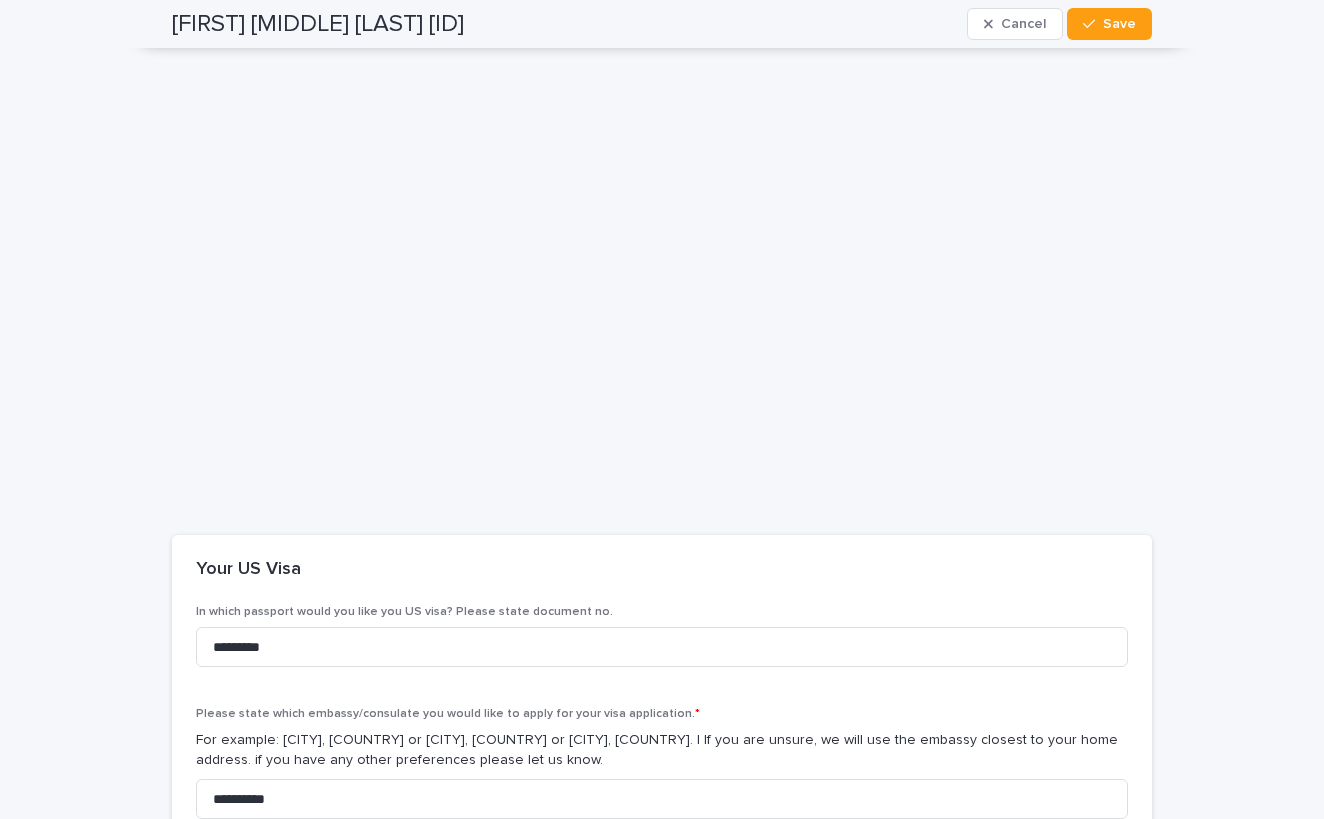 scroll, scrollTop: 3891, scrollLeft: 0, axis: vertical 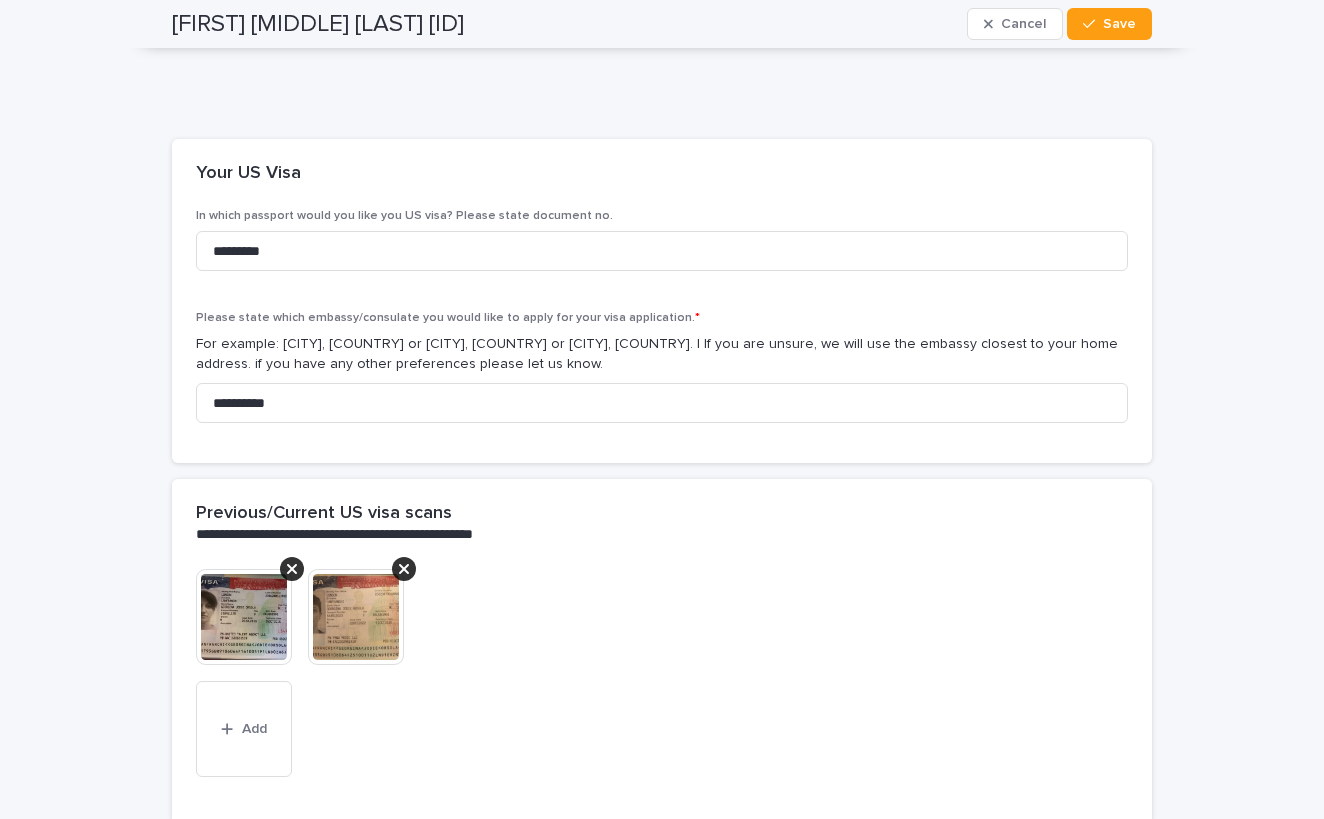 click at bounding box center (244, 617) 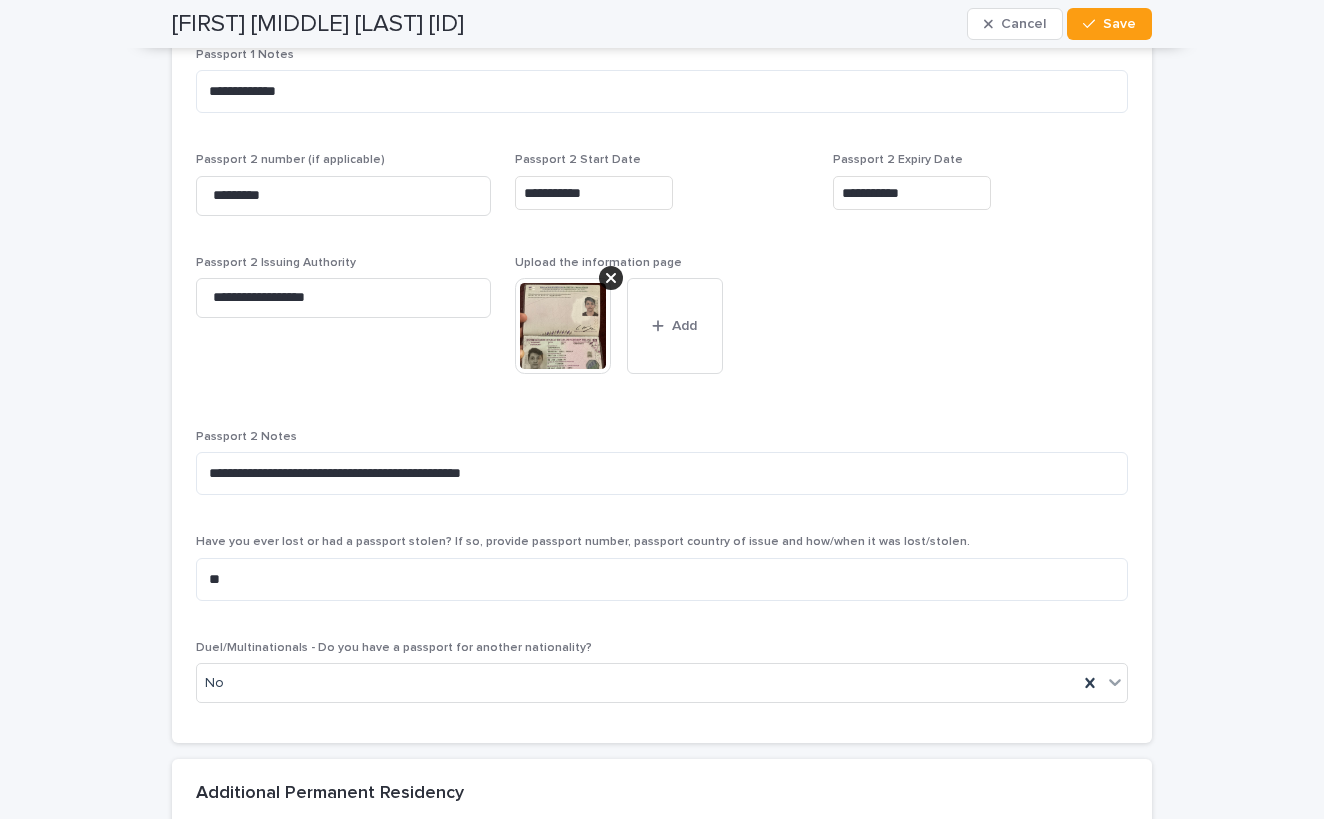 scroll, scrollTop: 2151, scrollLeft: 0, axis: vertical 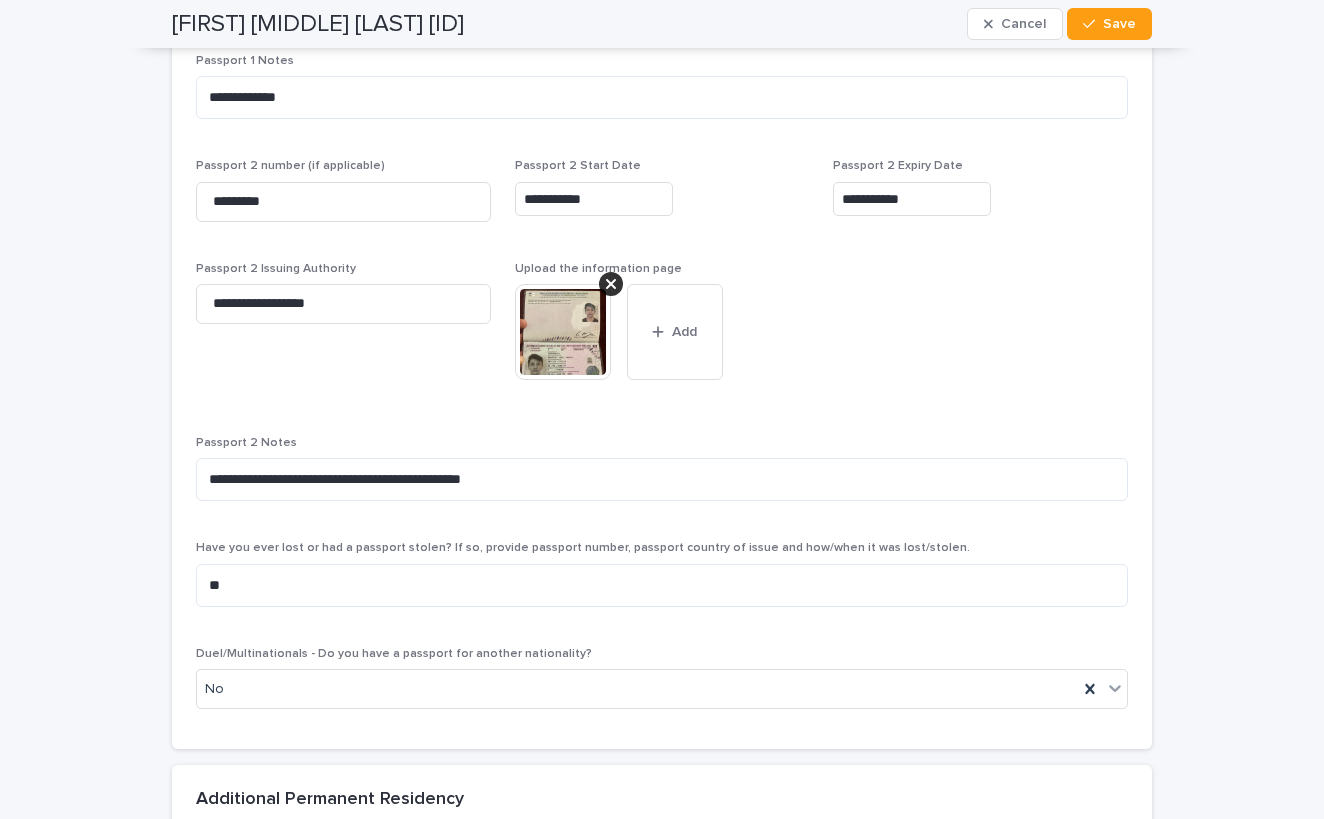 click at bounding box center [563, 332] 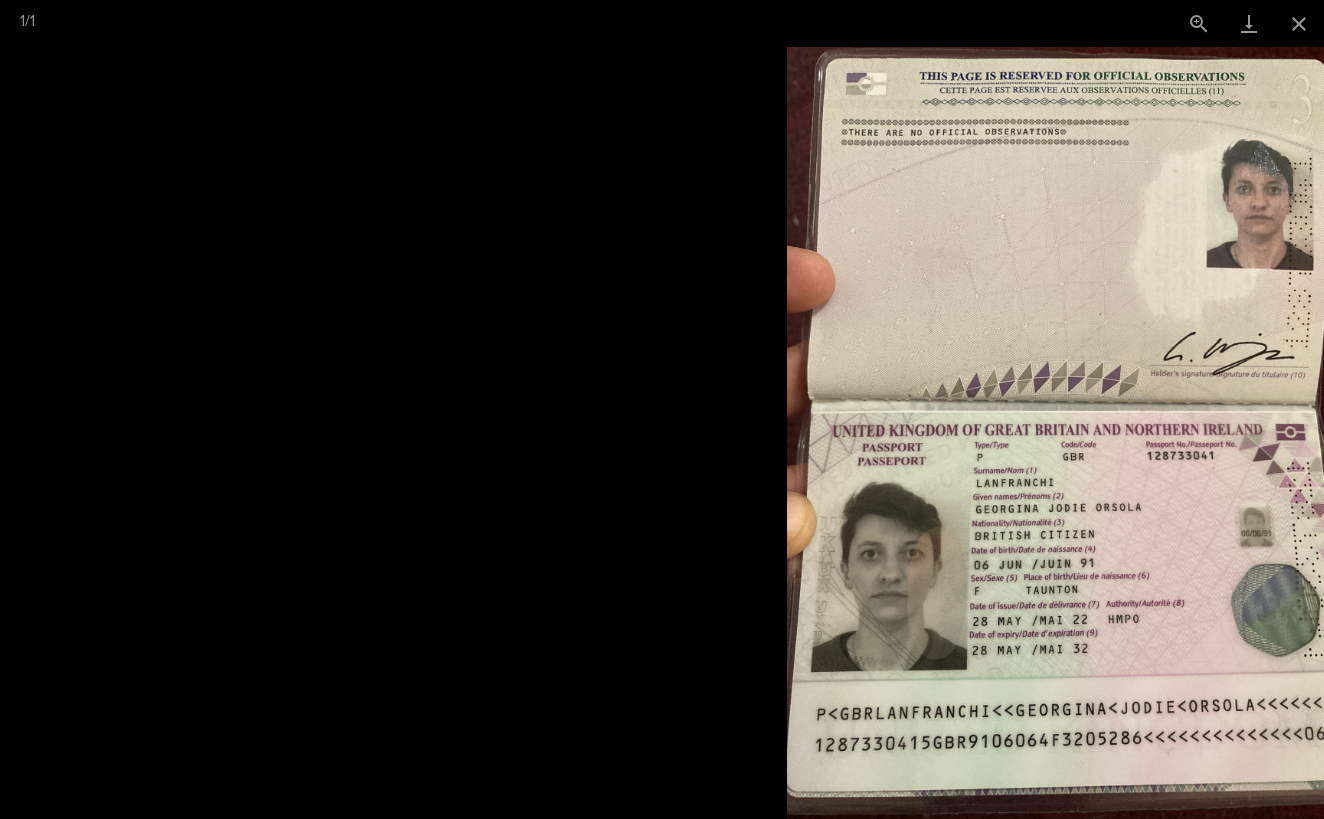click at bounding box center (1076, 433) 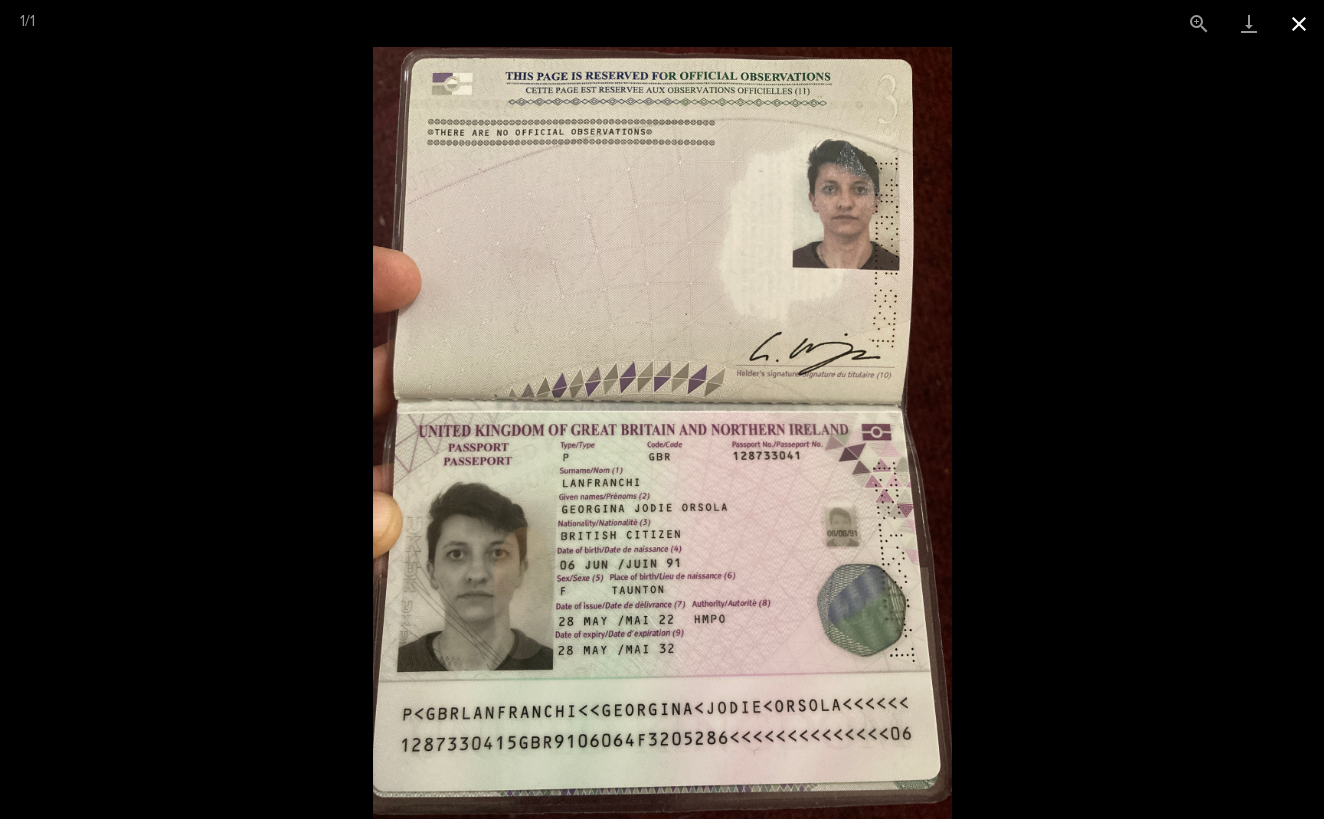 click at bounding box center (1299, 23) 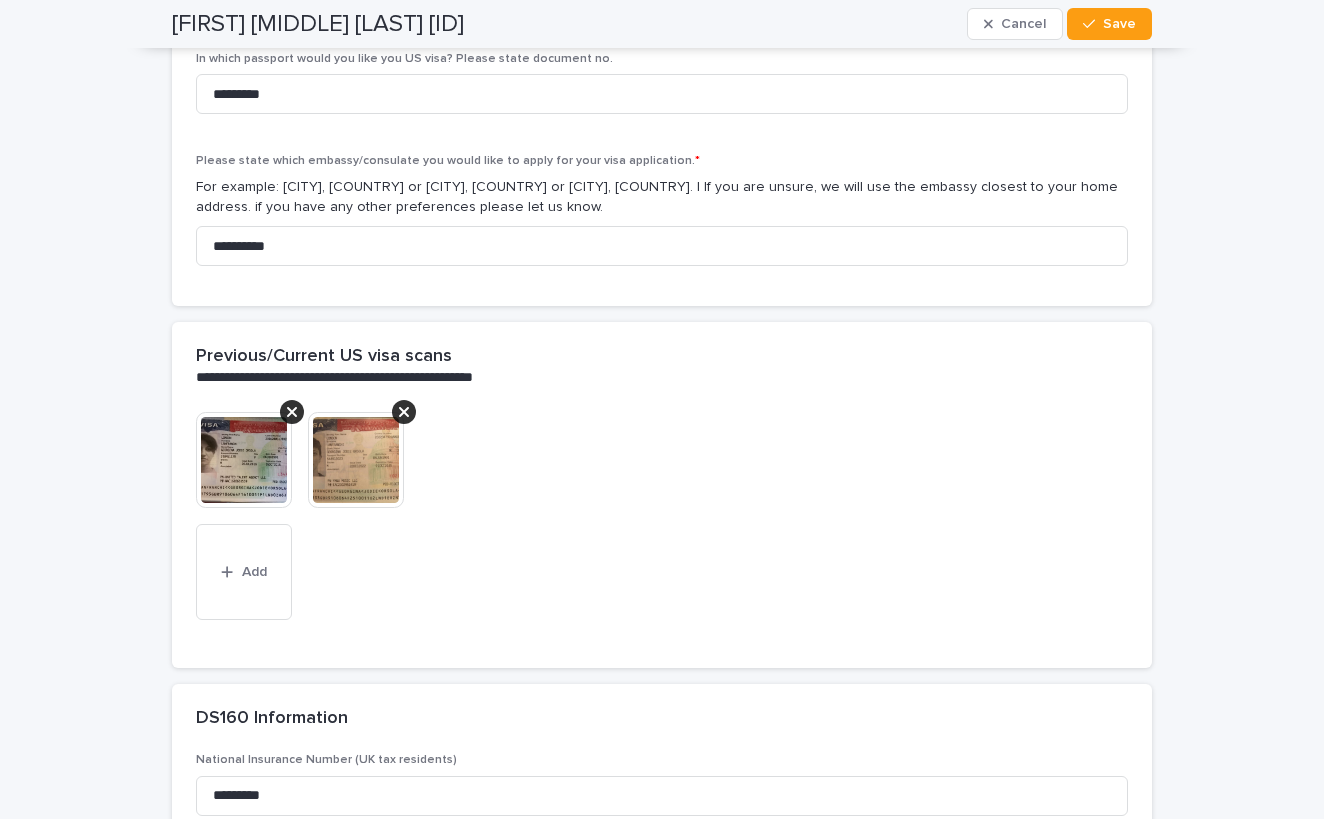 scroll, scrollTop: 4056, scrollLeft: 0, axis: vertical 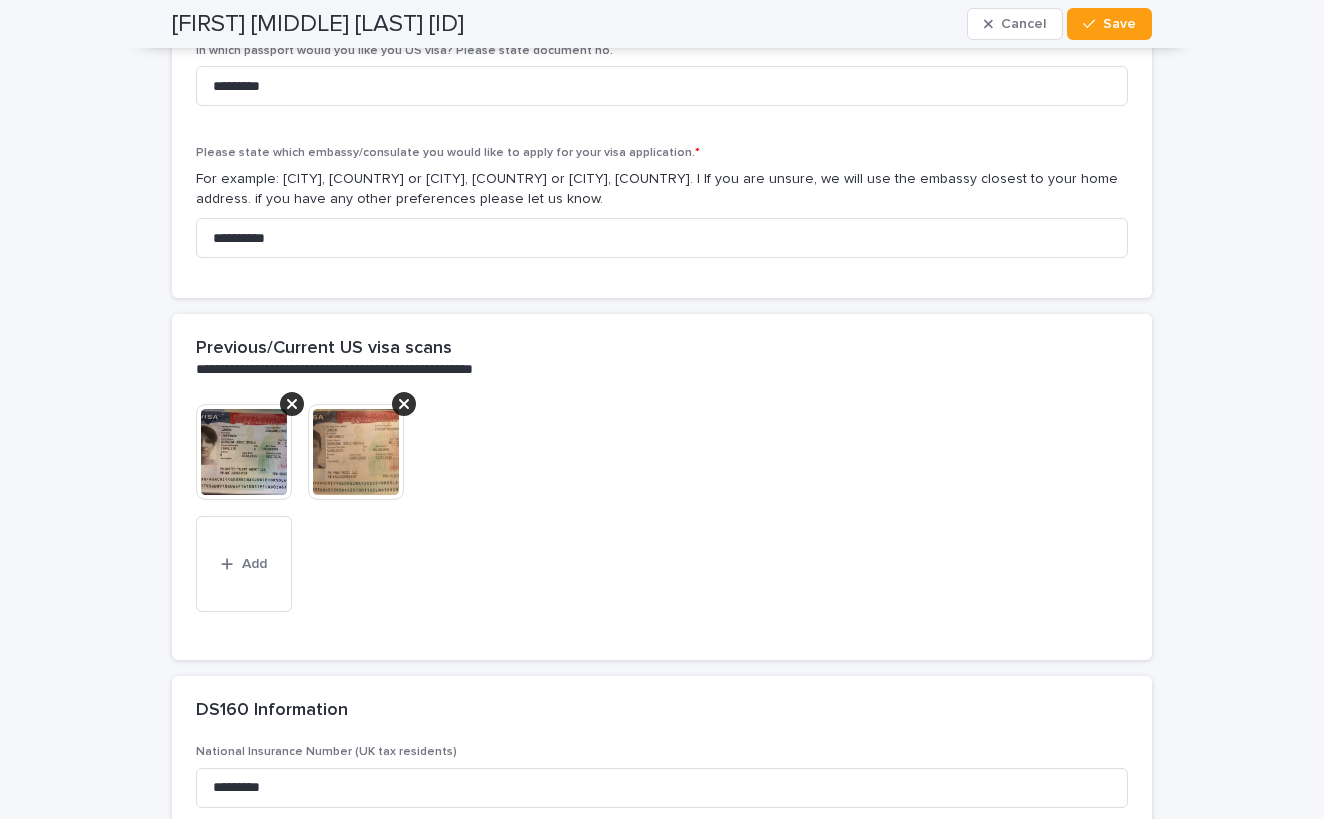 click at bounding box center [244, 452] 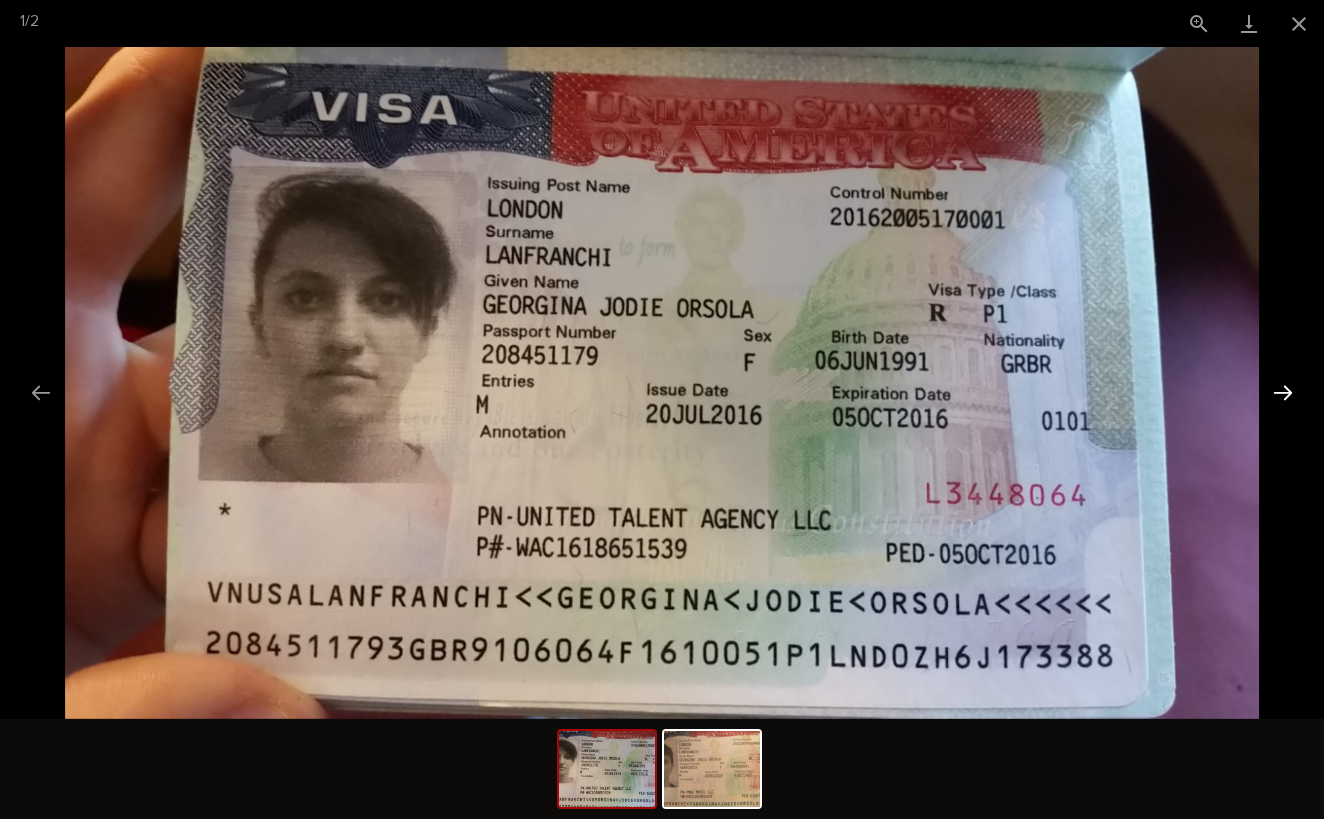 click at bounding box center [1283, 392] 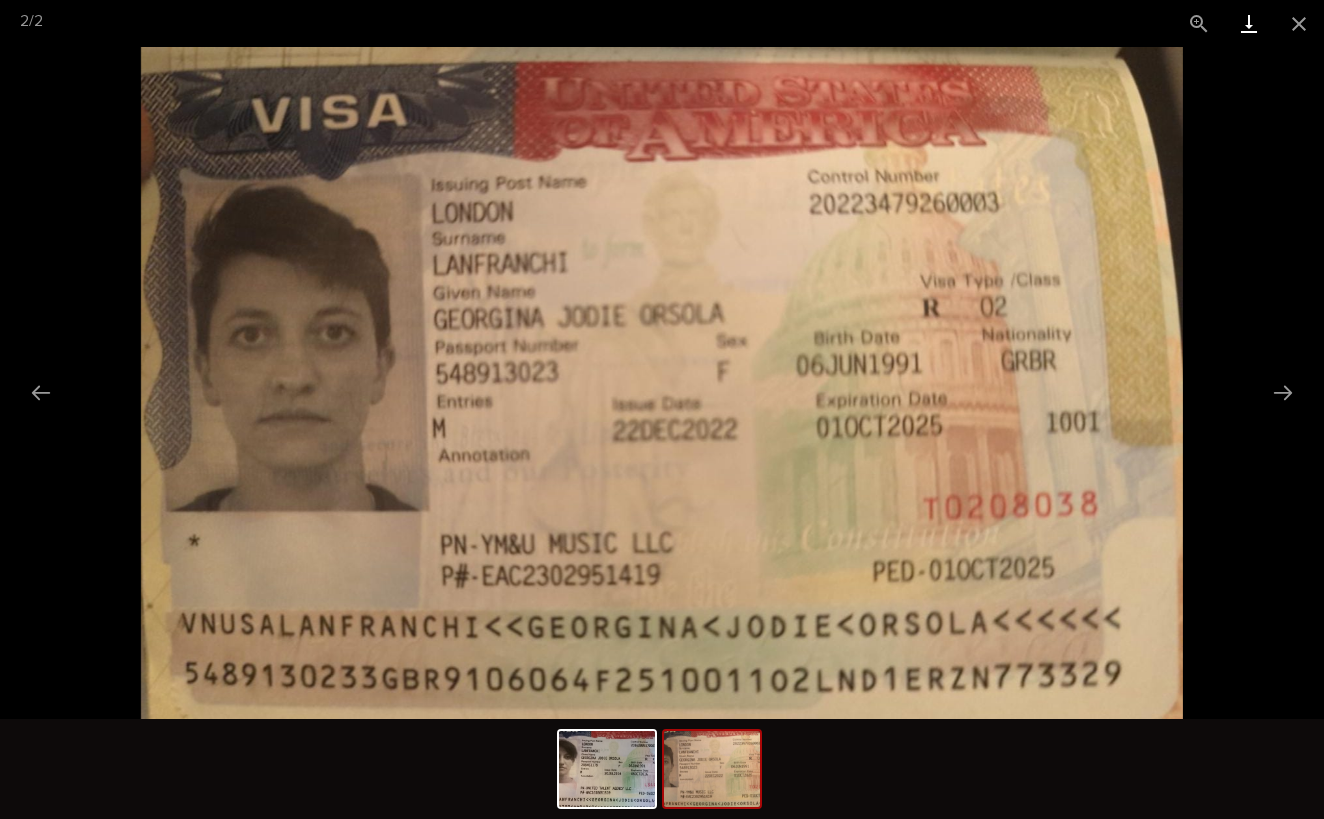 click at bounding box center (1249, 23) 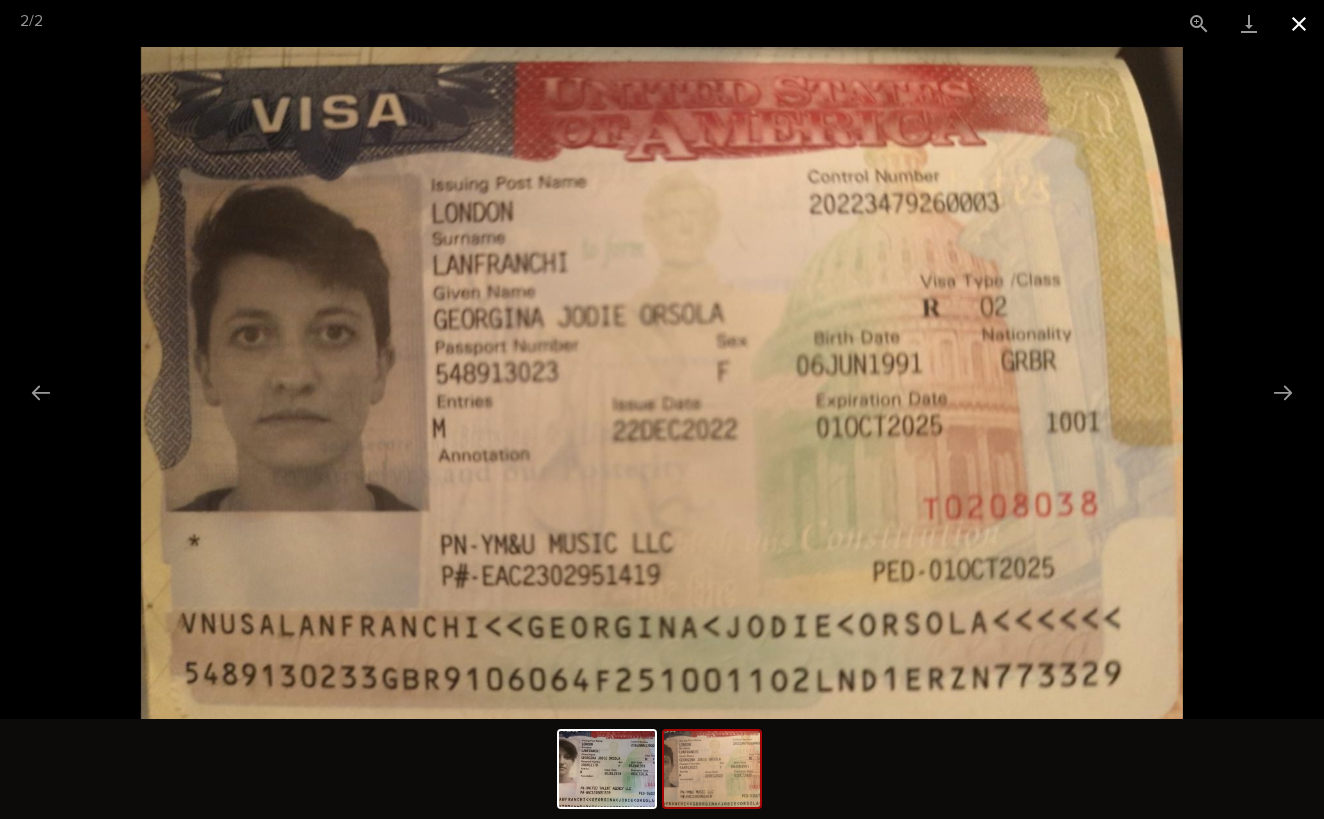 click at bounding box center [1299, 23] 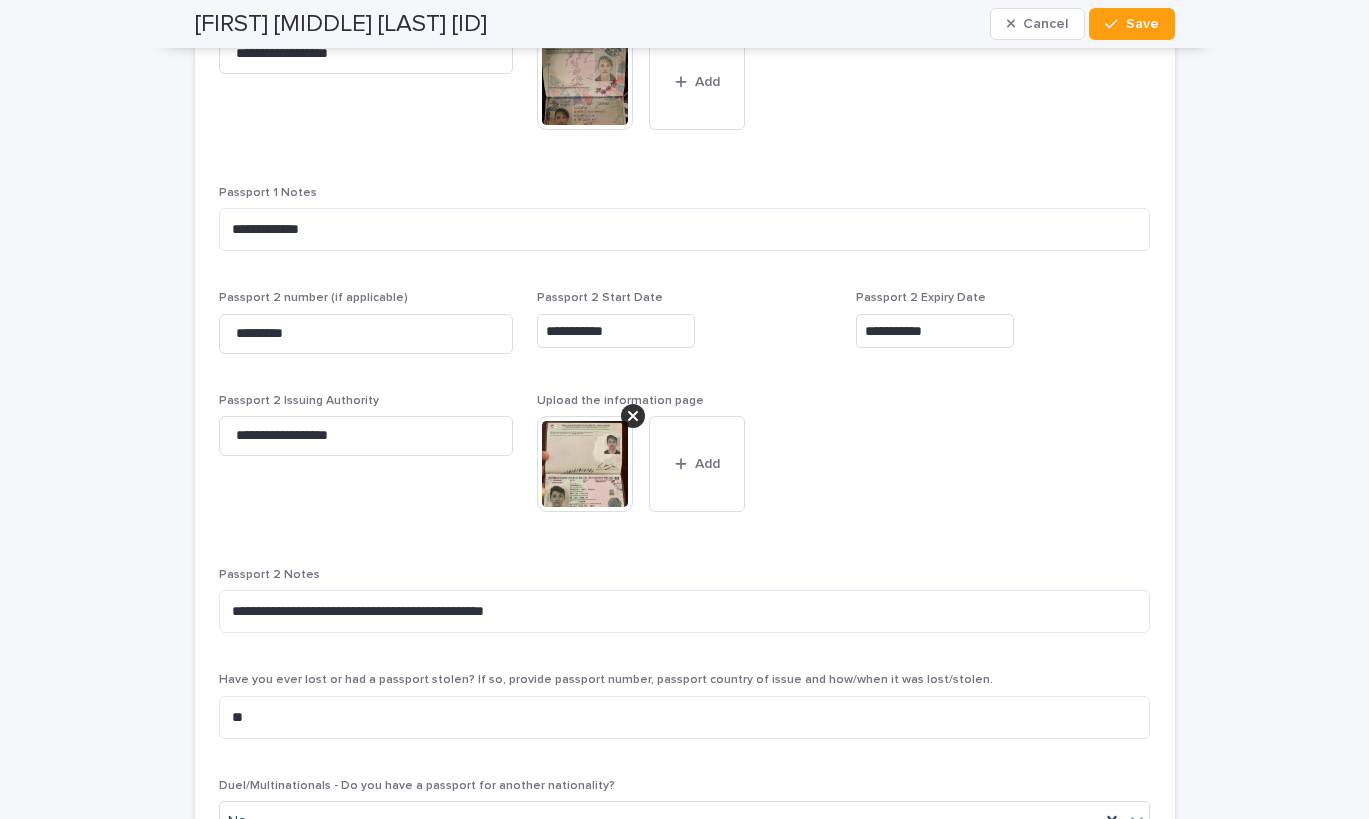 scroll, scrollTop: 1709, scrollLeft: 0, axis: vertical 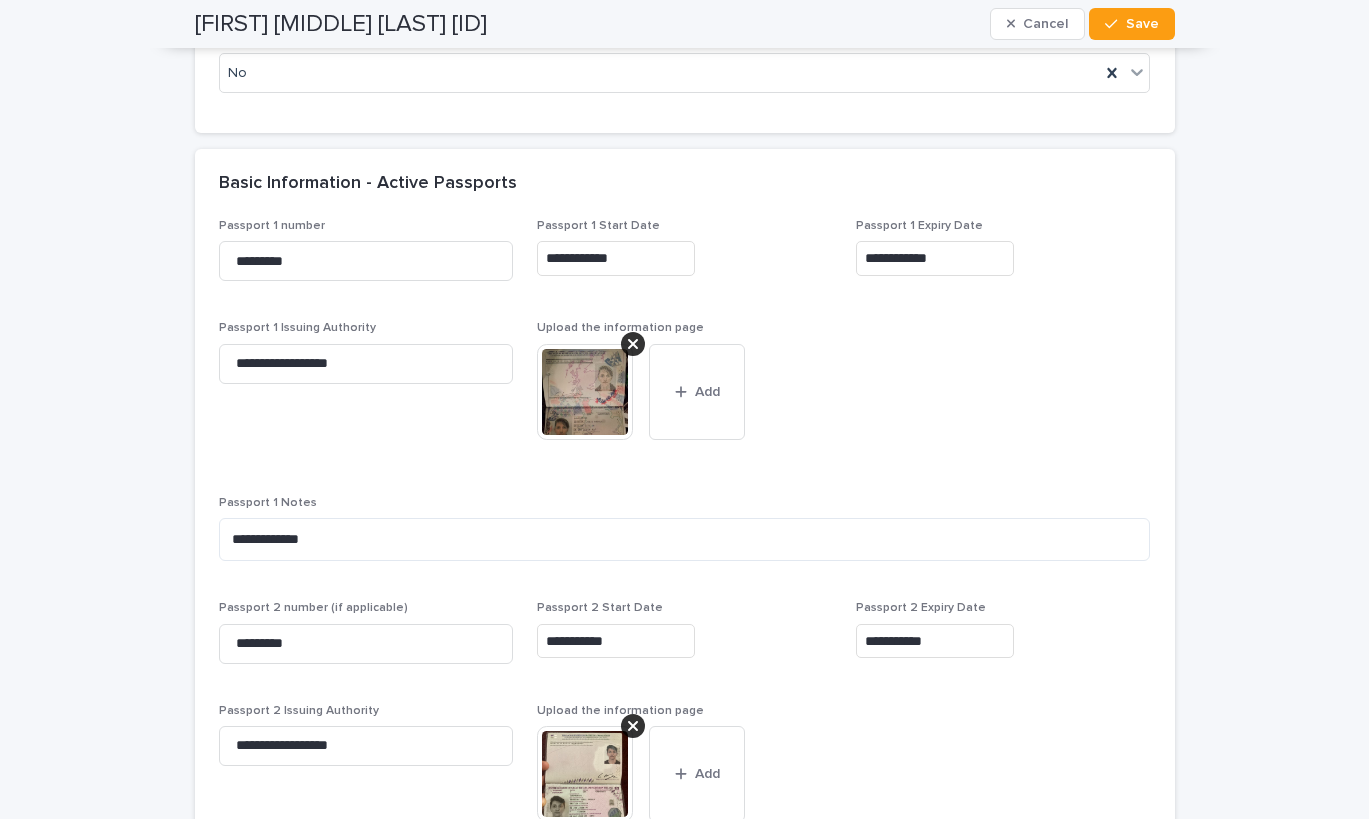 click at bounding box center [585, 392] 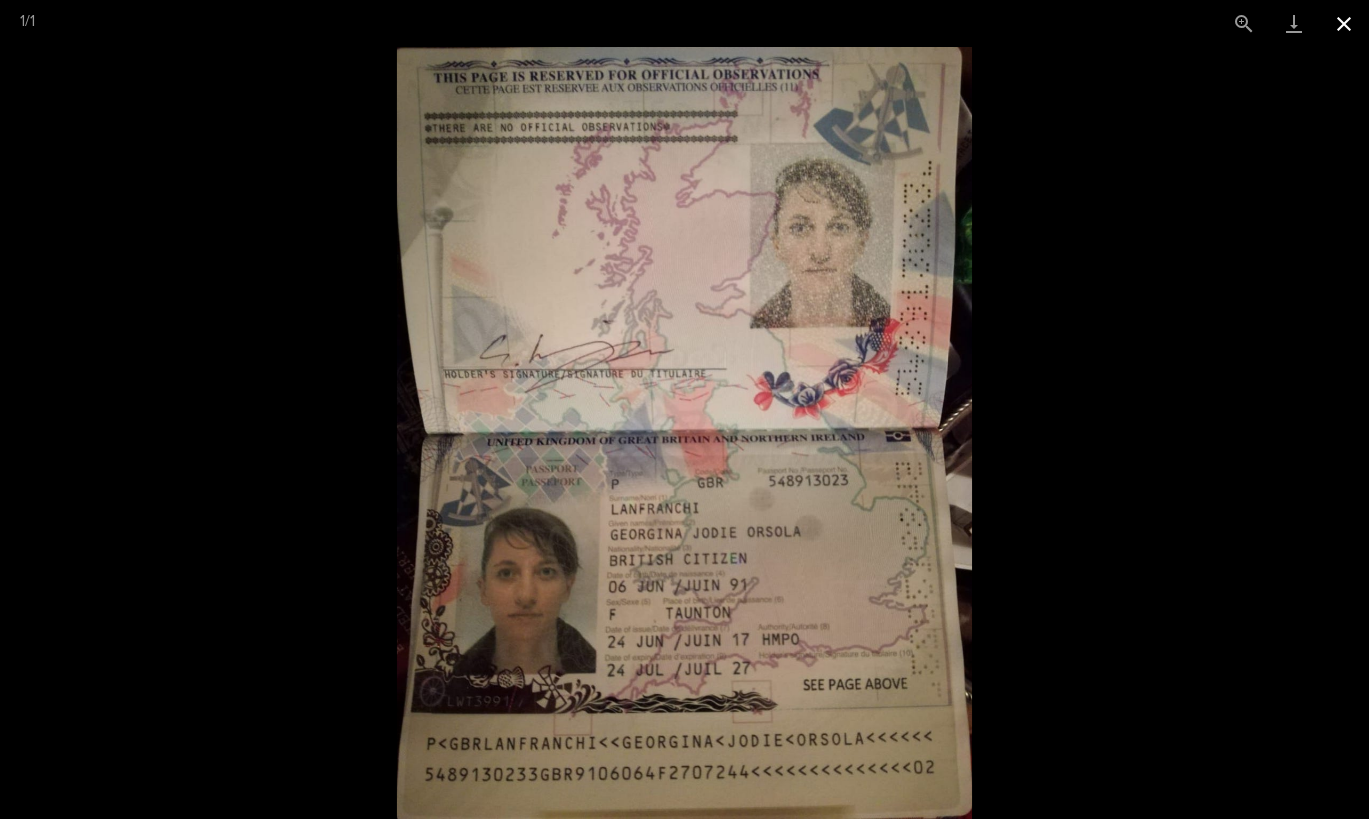 click at bounding box center [1344, 23] 